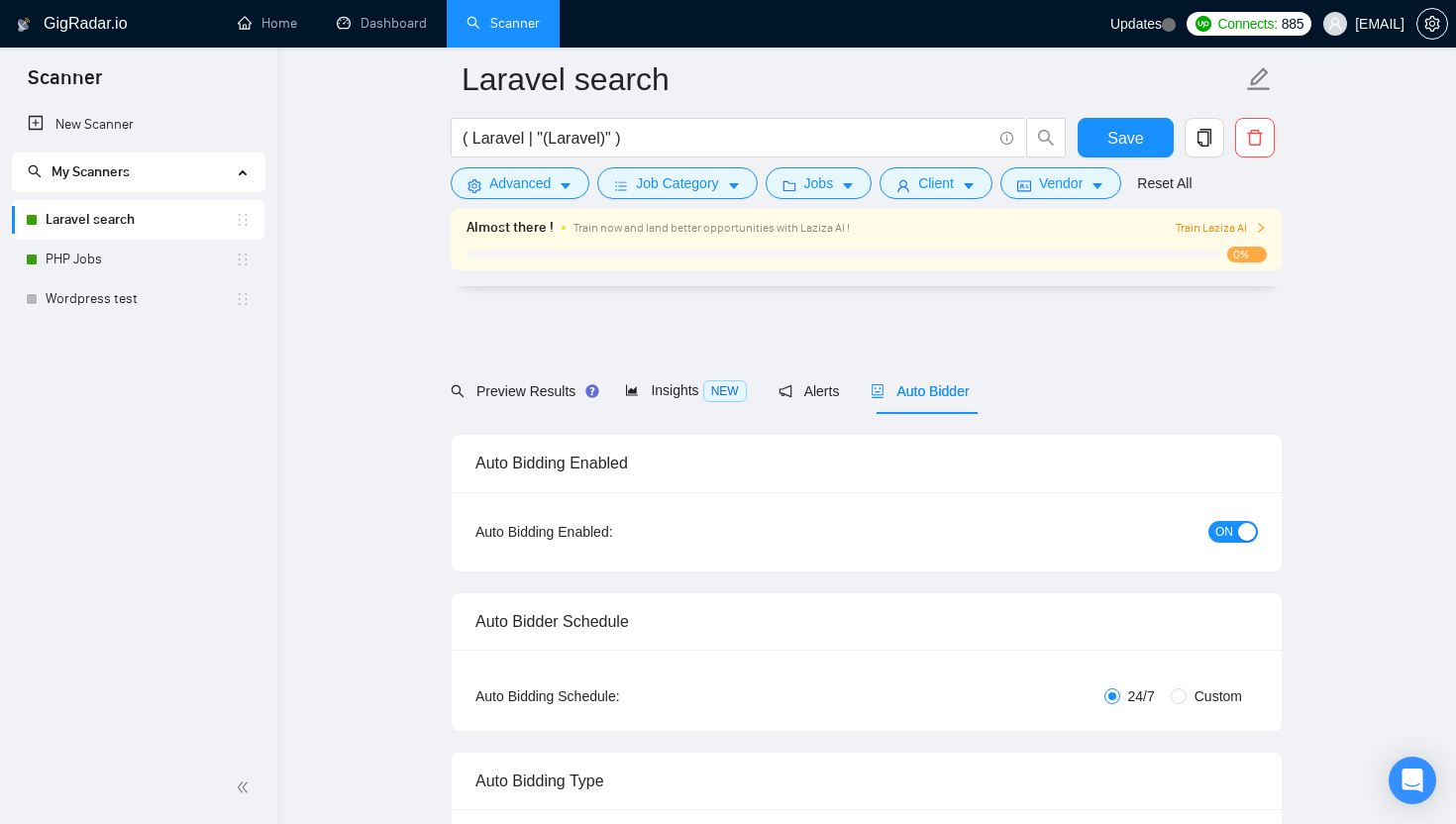 scroll, scrollTop: 4741, scrollLeft: 0, axis: vertical 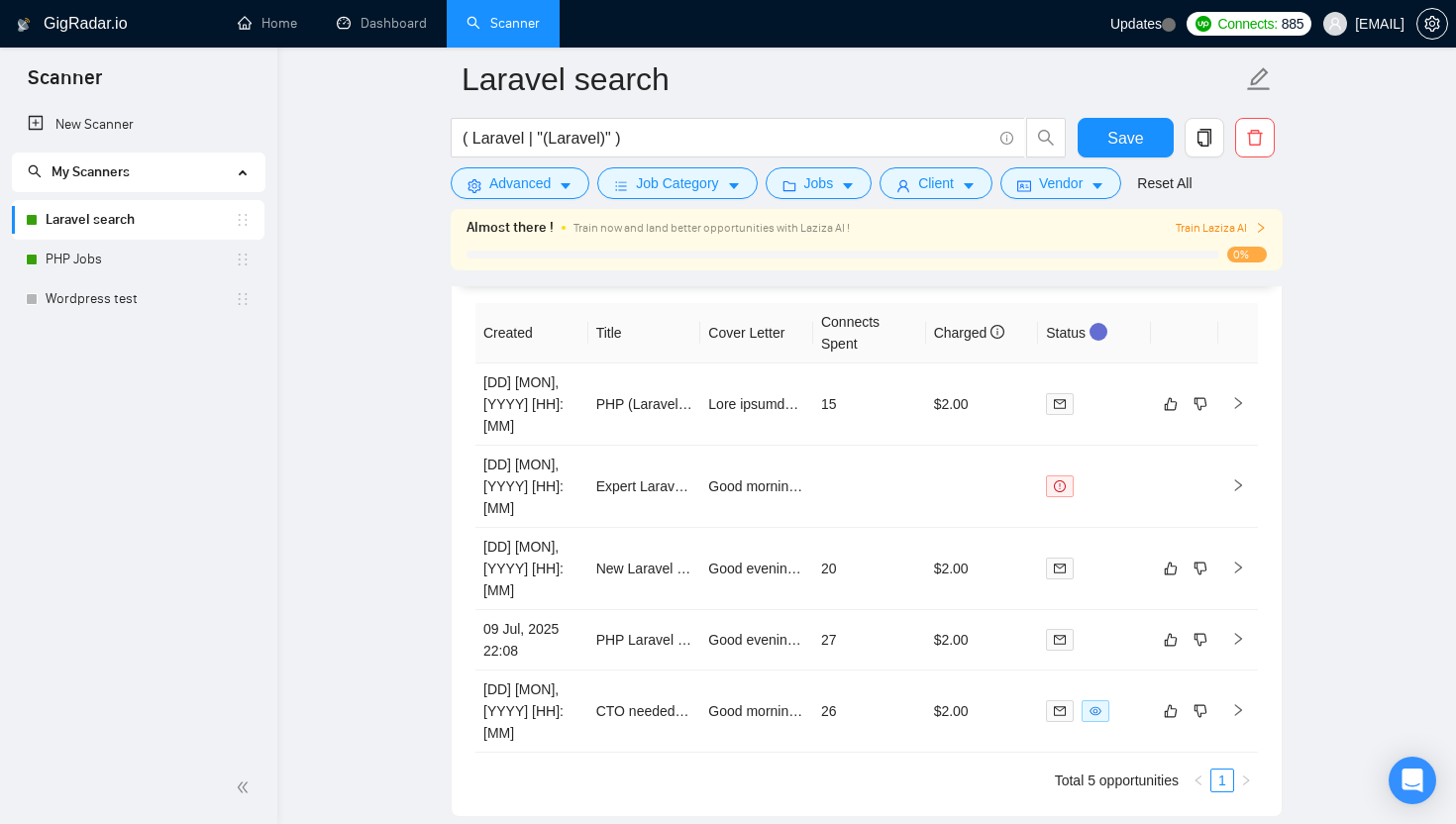 click on "Laravel search ( Laravel | "(Laravel)" ) Save Advanced   Job Category   Jobs   Client   Vendor   Reset All Almost there ! Train now and land better opportunities with Laziza AI ! Train Laziza AI 0% Preview Results Insights NEW Alerts Auto Bidder Auto Bidding Enabled Auto Bidding Enabled: ON Auto Bidder Schedule Auto Bidding Type: Automated (recommended) Semi-automated Auto Bidding Schedule: 24/7 Custom Custom Auto Bidder Schedule Repeat every week on Monday Tuesday Wednesday Thursday Friday Saturday Sunday Active Hours ( Europe/Kiev ): From: To: ( 24  hours) Europe/Kiev Auto Bidding Type Select your bidding algorithm: Choose the algorithm for you bidding. The price per proposal does not include your connects expenditure. Template Bidder Works great for narrow segments and short cover letters that don't change. 0.50  credits / proposal Sardor AI 🤖 Personalise your cover letter with ai [placeholders] 1.00  credits / proposal Experimental Laziza AI  👑   NEW   Learn more 2.00  credits / proposal DevsMonkeys" at bounding box center (867, -1922) 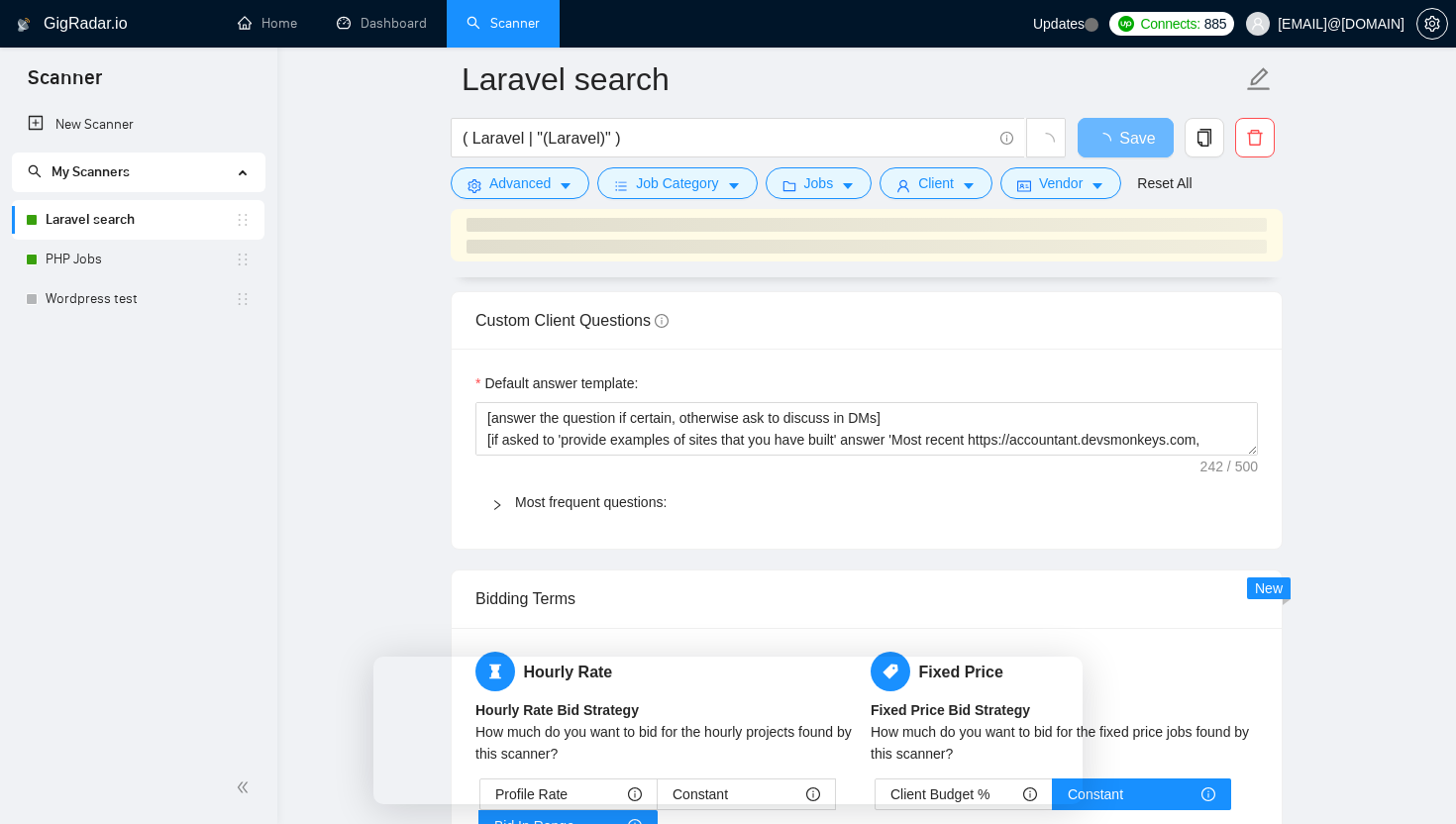 scroll, scrollTop: 2718, scrollLeft: 0, axis: vertical 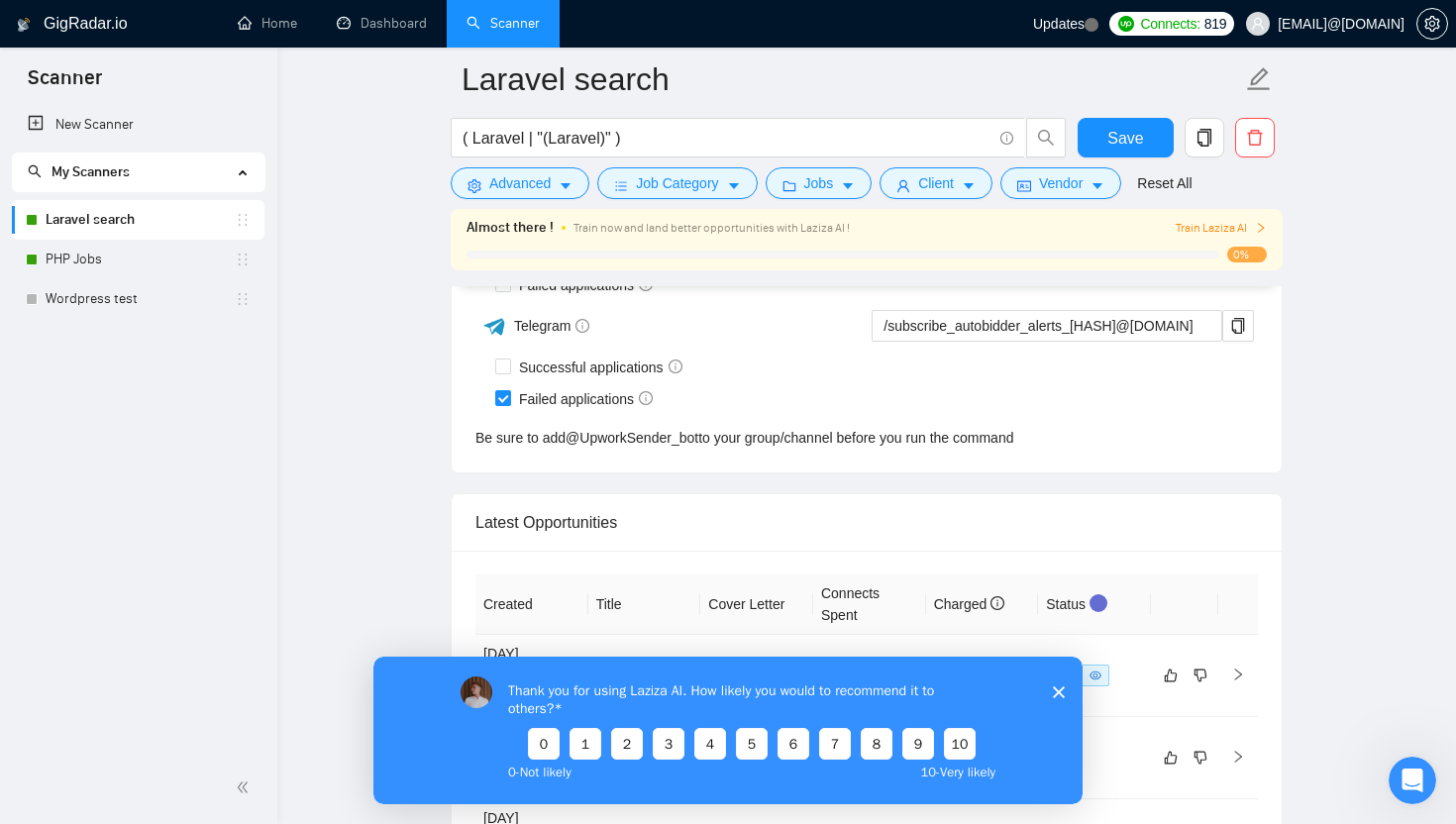 click on "Thank you for using Laziza AI. How likely you would to recommend it to others? 0 1 2 3 4 5 6 7 8 9 10 0  -  Not likely 10  -  Very likely" at bounding box center (728, 729) 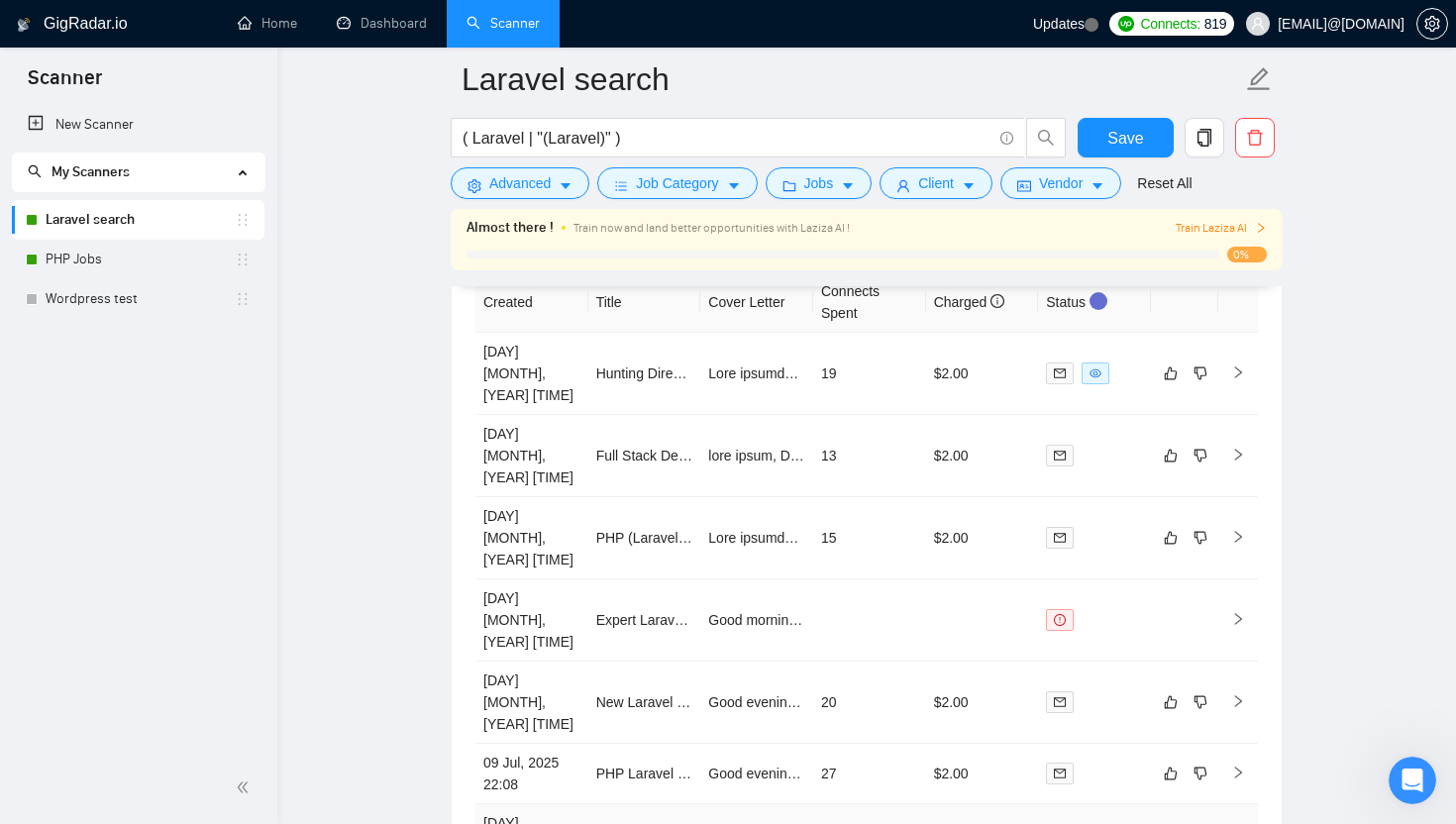 scroll, scrollTop: 4704, scrollLeft: 0, axis: vertical 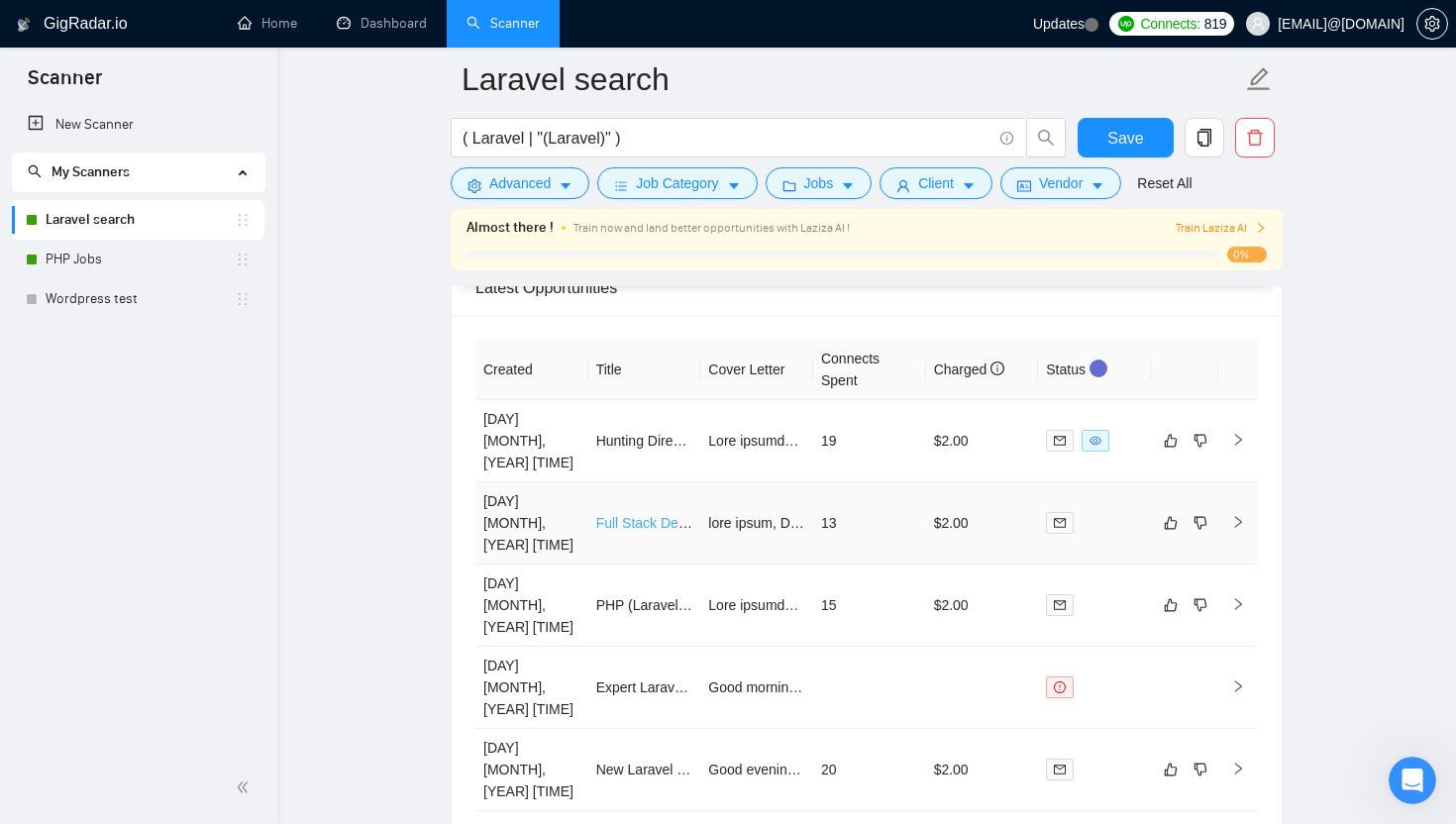 click on "Full Stack Developer/Agency for High-Load GIS Web Application (PHP, Laravel, ClickHouse)" at bounding box center [880, 523] 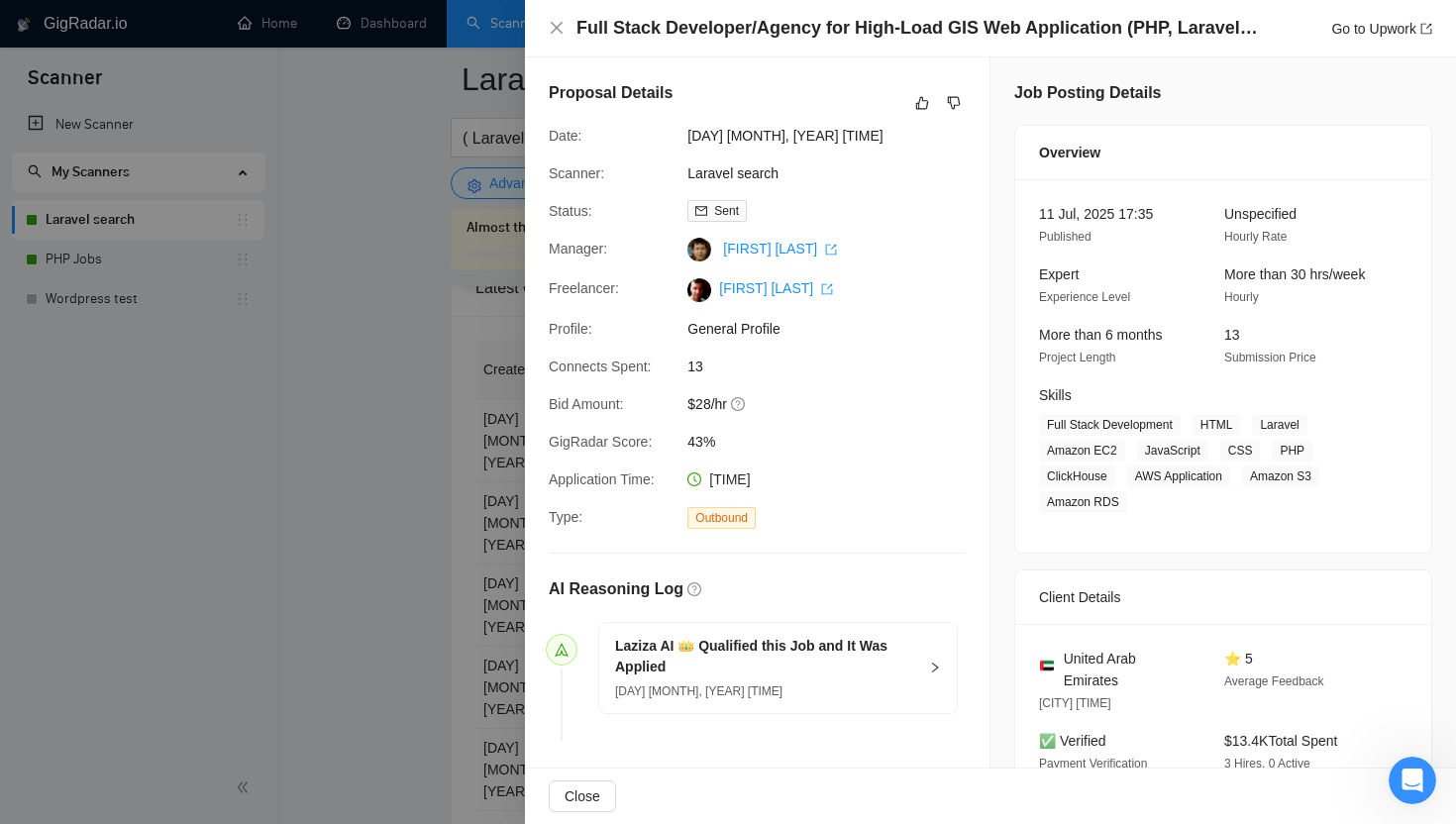 click at bounding box center (728, 412) 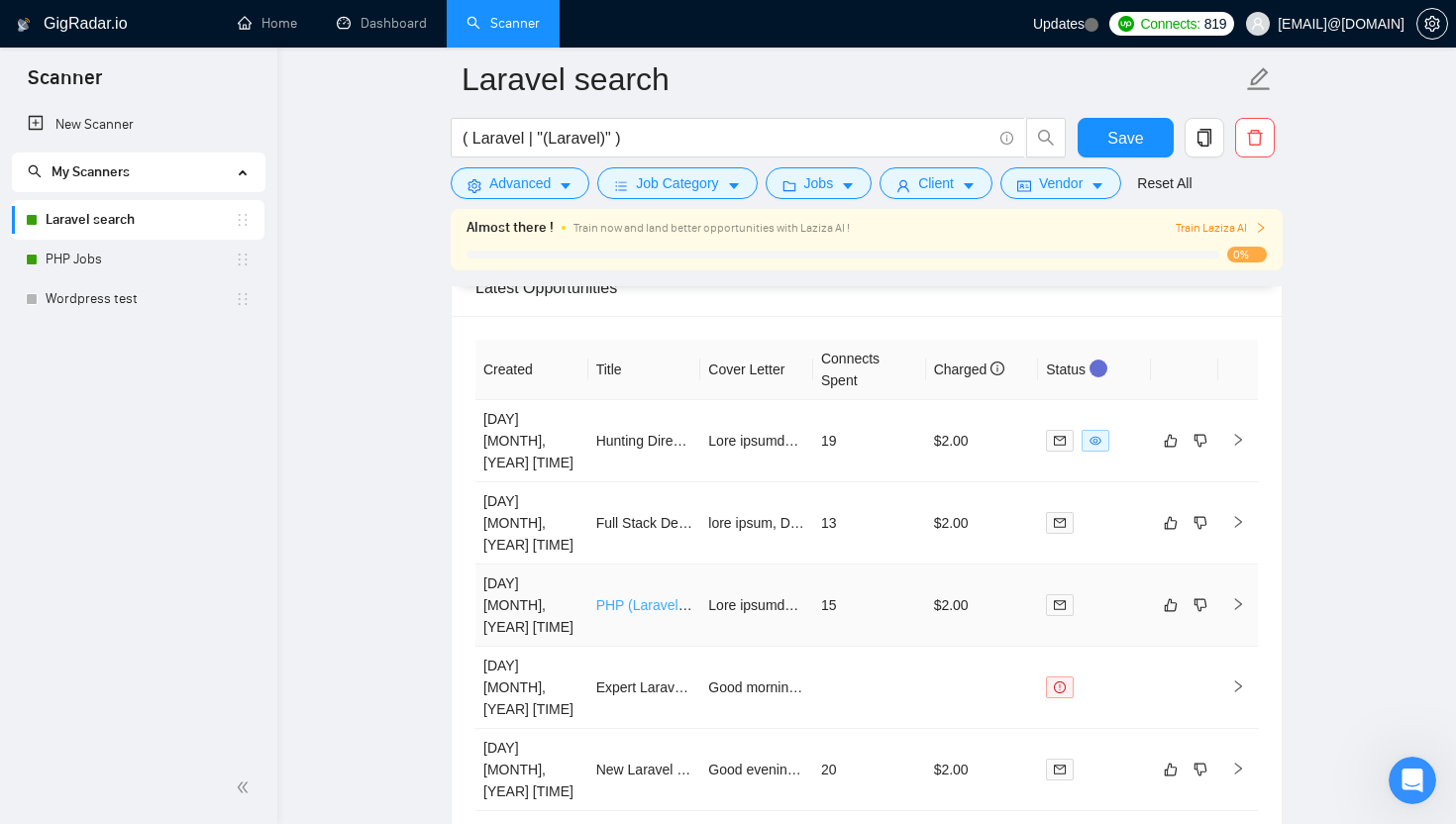 click on "PHP (Laravel) Developer" at bounding box center [673, 605] 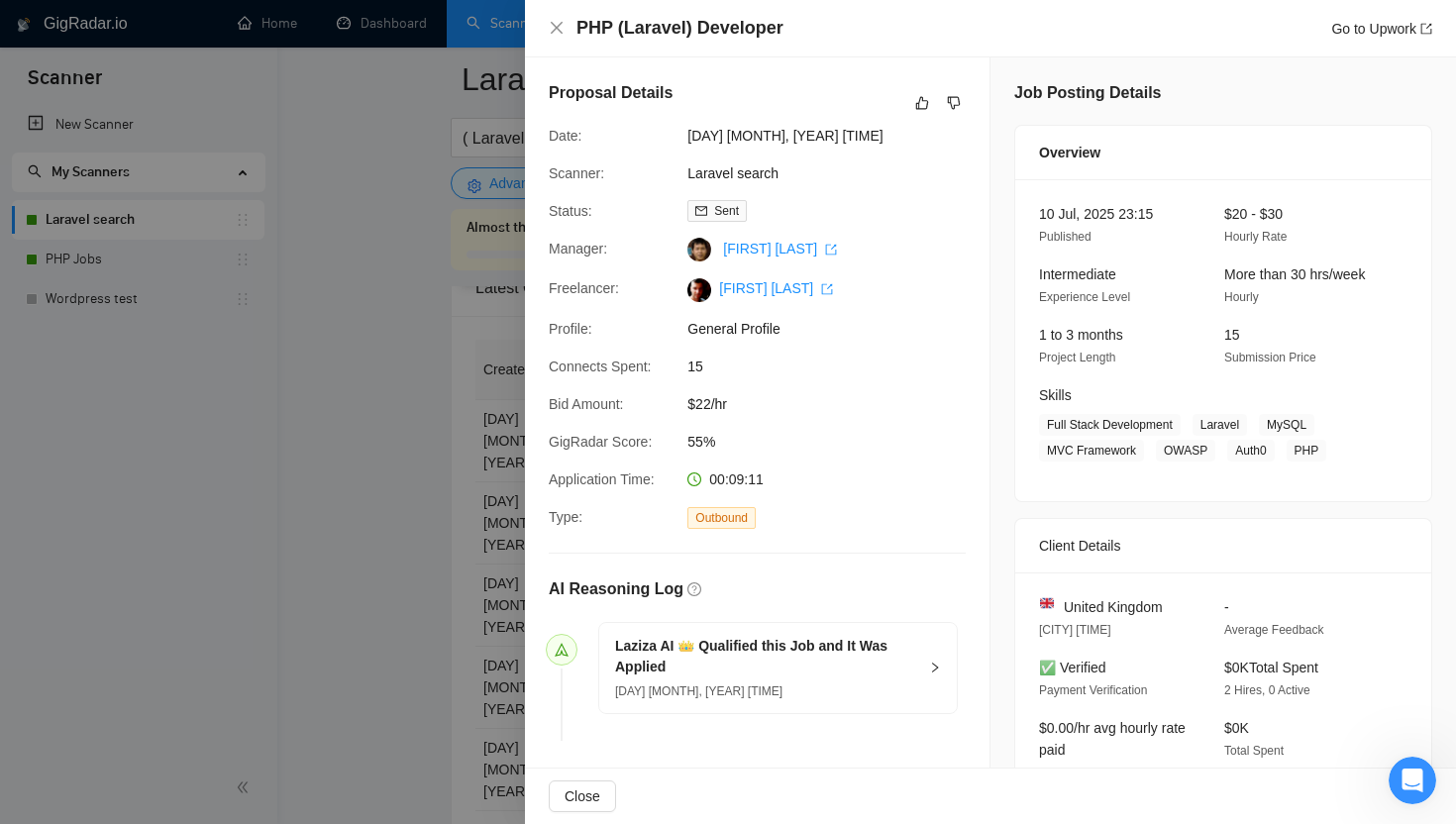 click at bounding box center [728, 412] 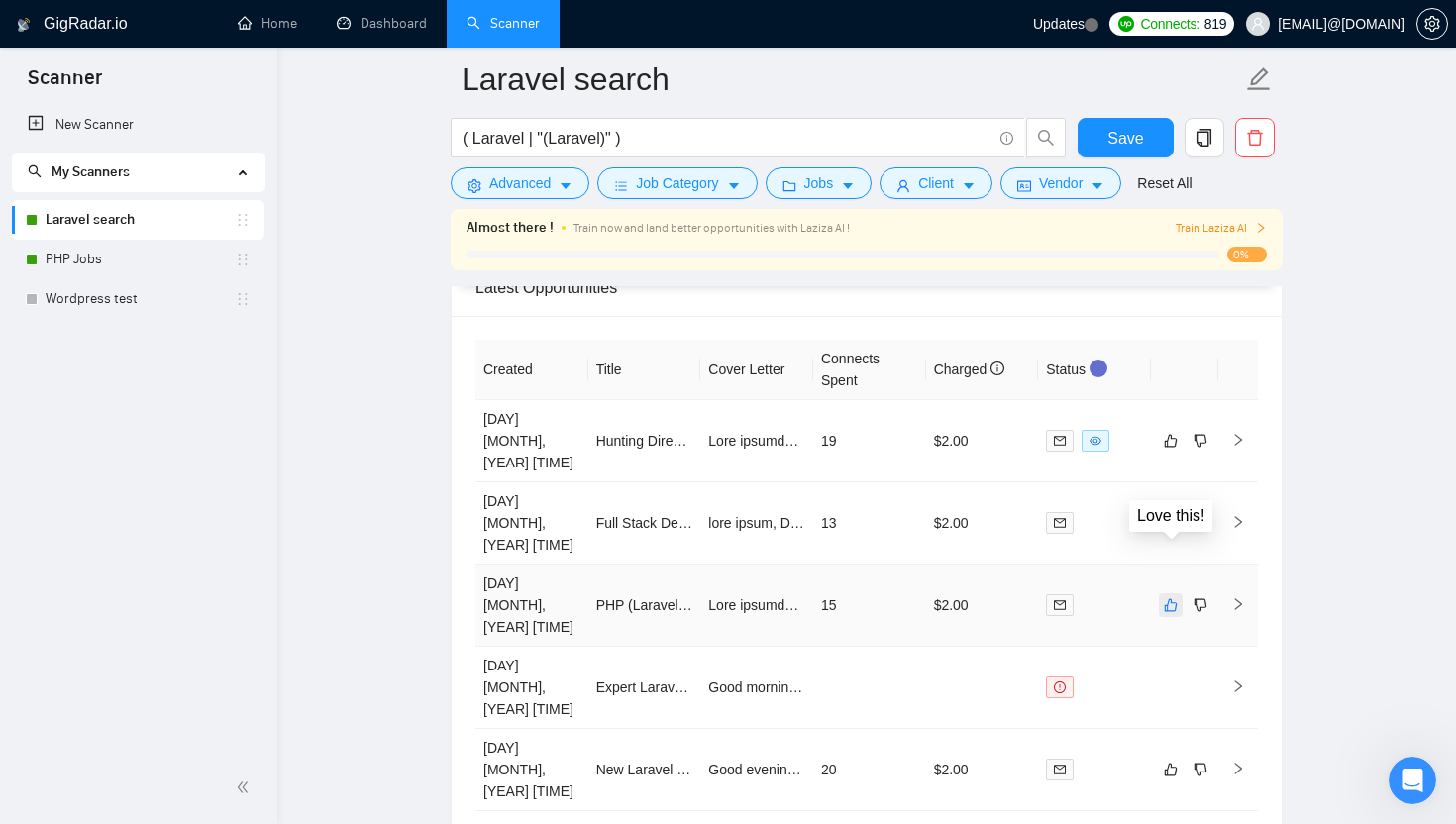 click 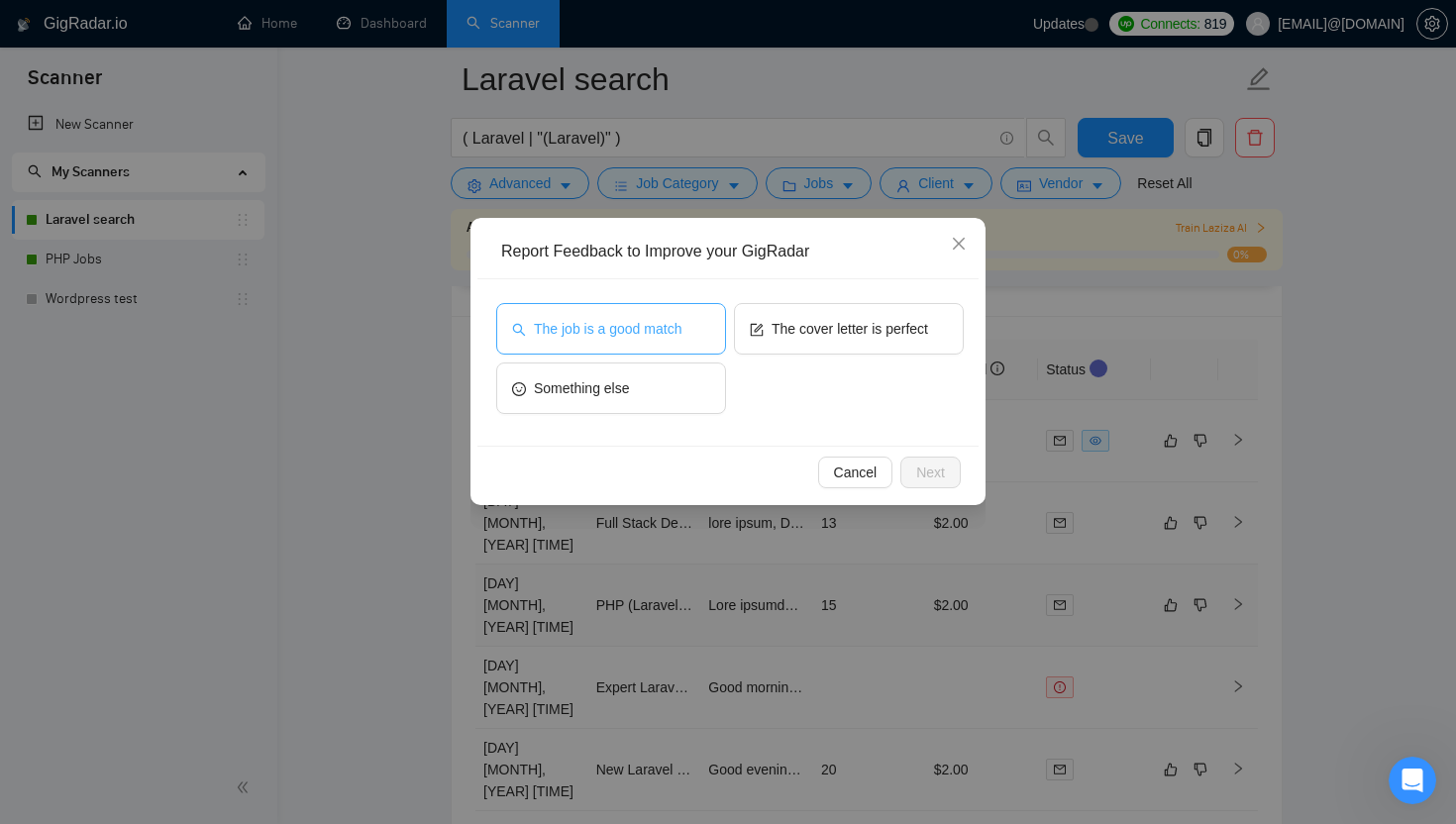 click on "The job is a good match" at bounding box center [611, 329] 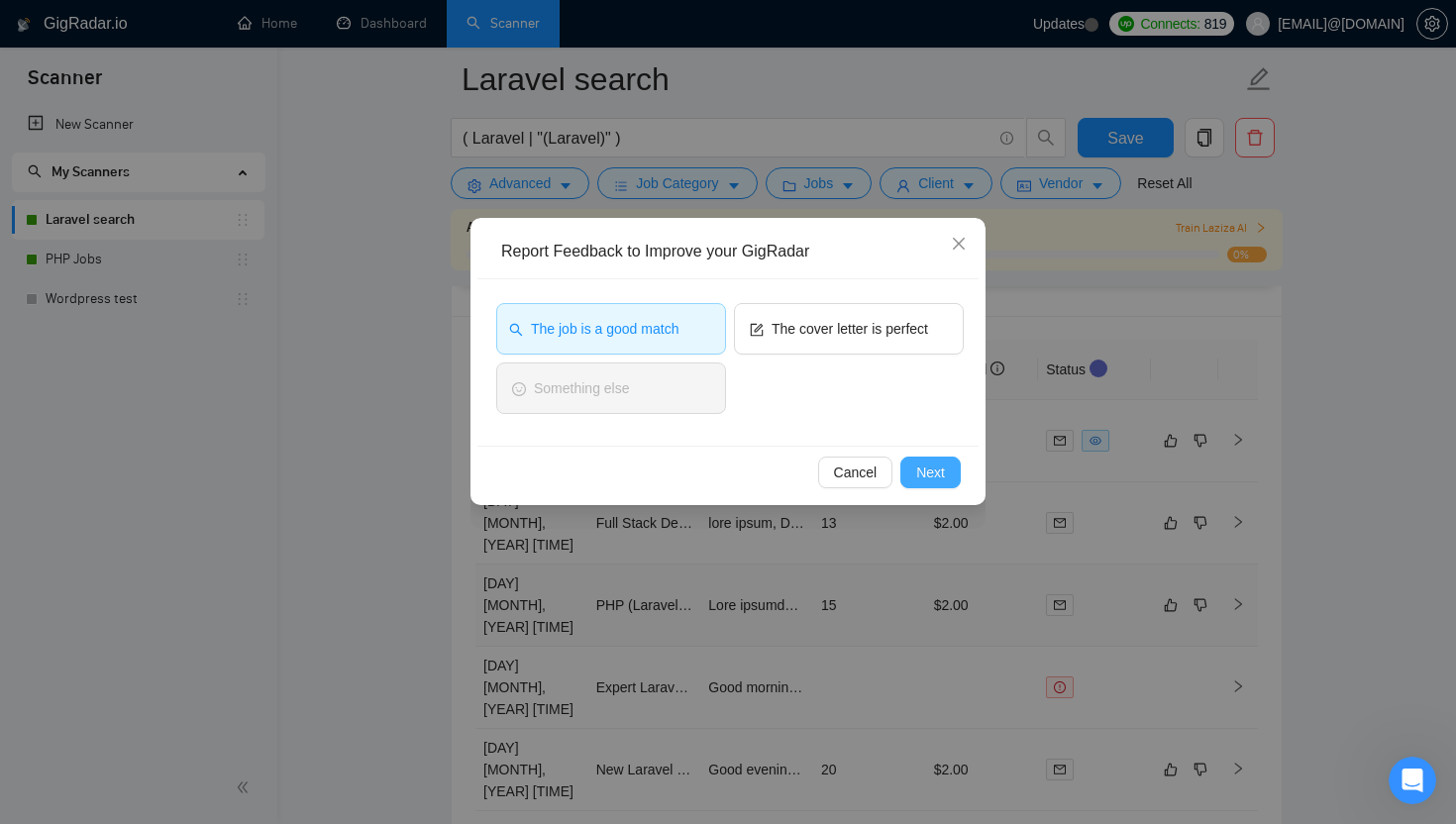click on "Next" at bounding box center (930, 472) 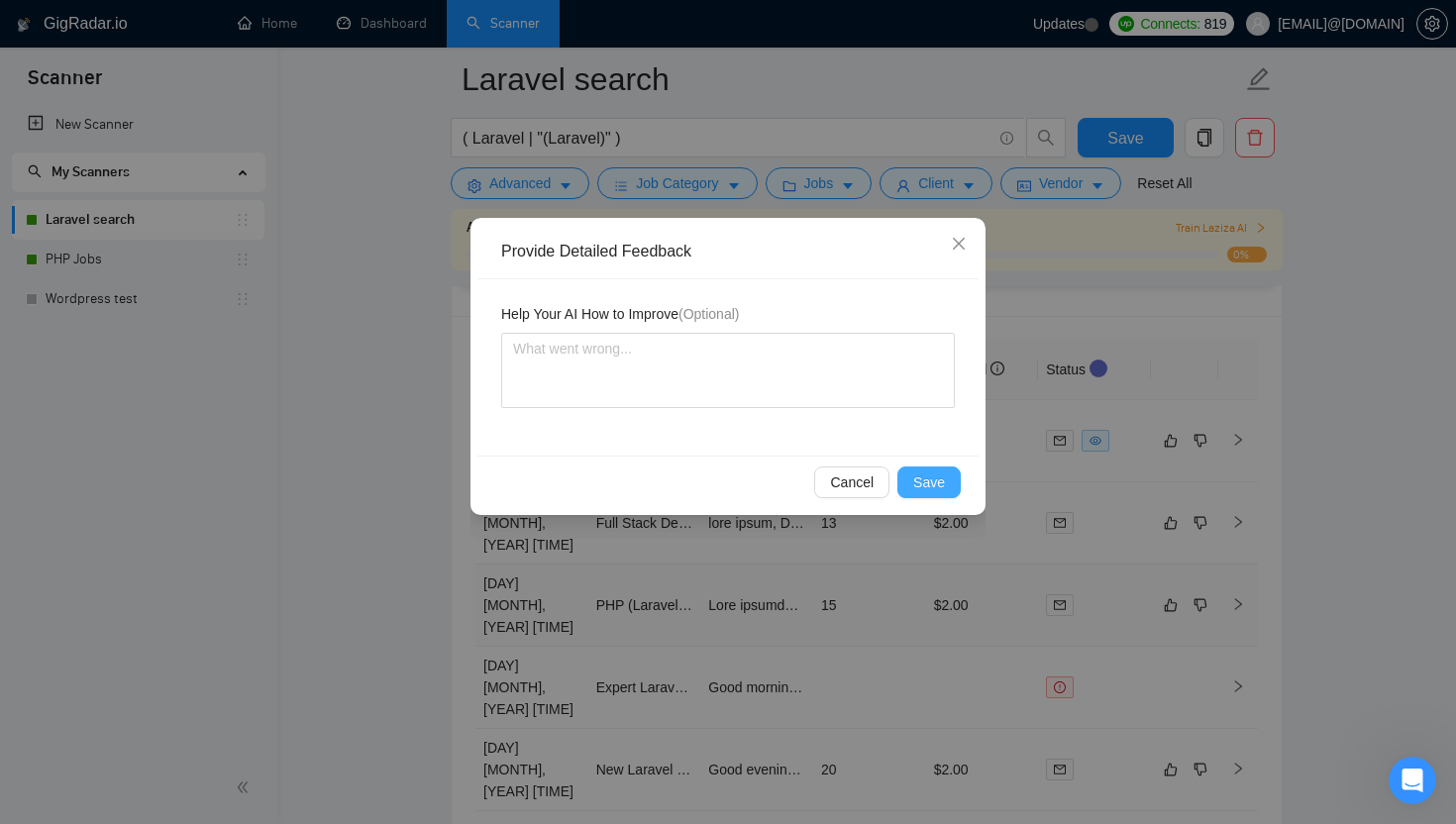 click on "Save" at bounding box center [929, 482] 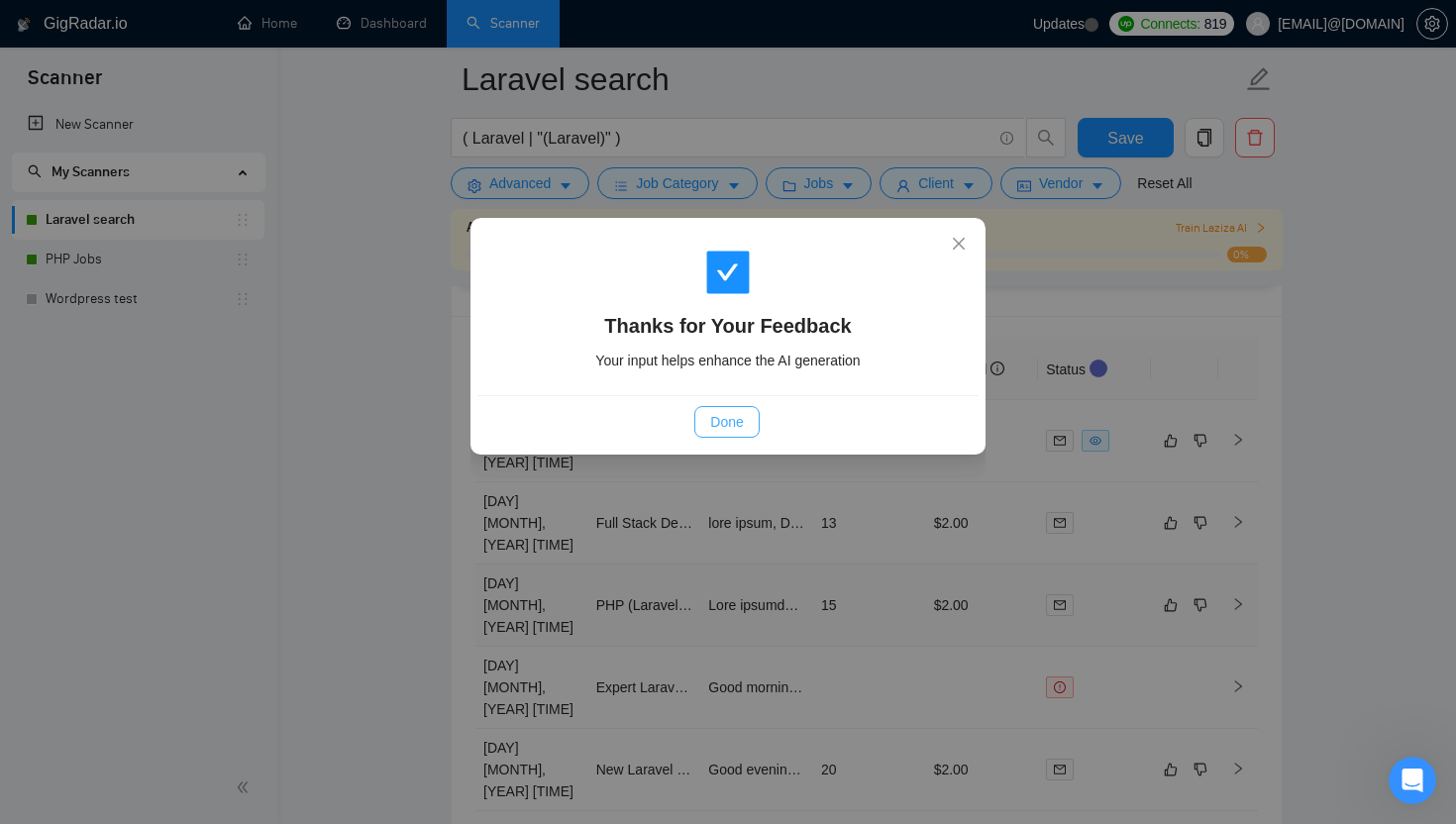 drag, startPoint x: 708, startPoint y: 416, endPoint x: 690, endPoint y: 476, distance: 62.641839 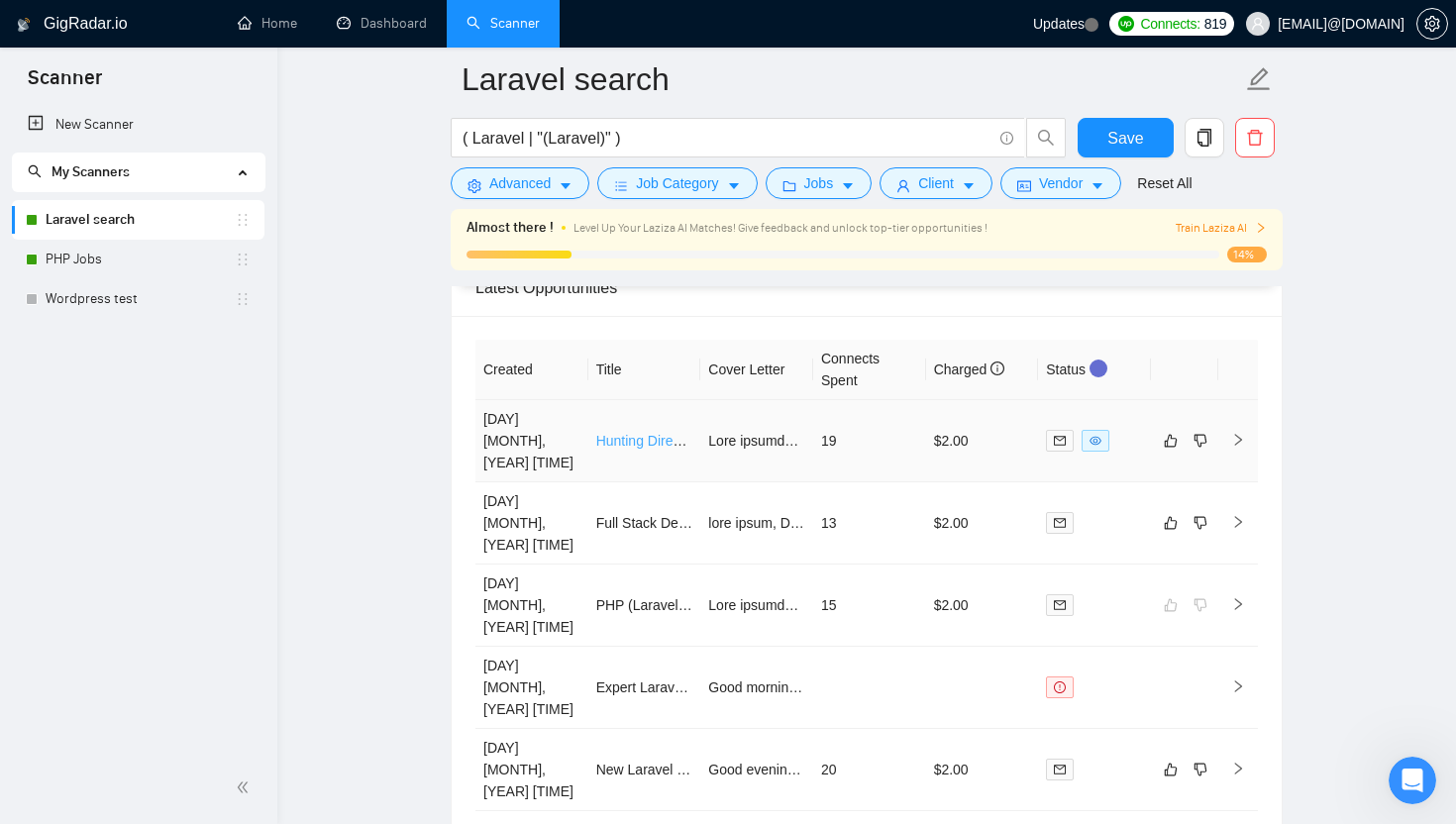 click on "Hunting Directory Website" at bounding box center (676, 441) 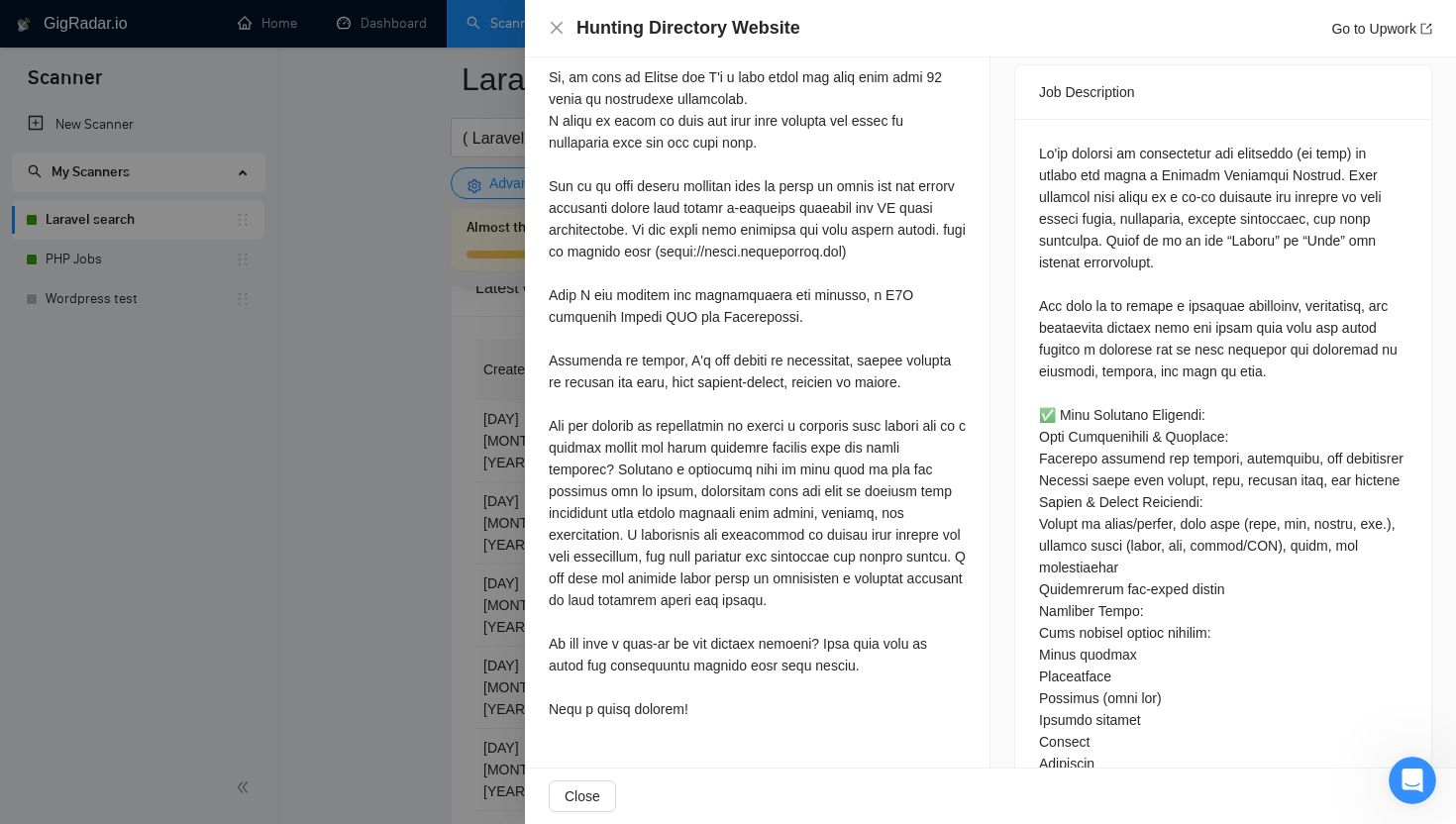 scroll, scrollTop: 930, scrollLeft: 0, axis: vertical 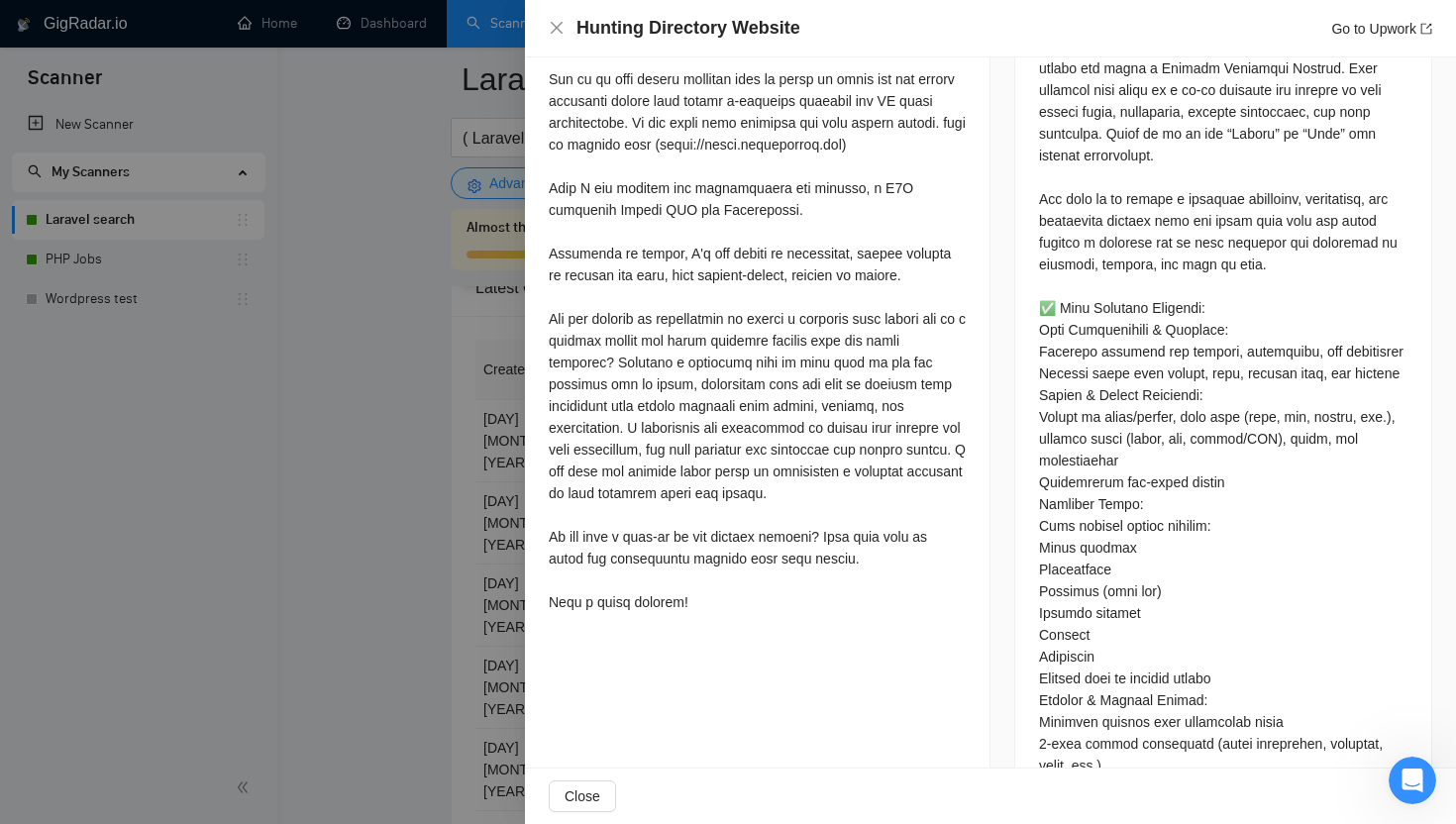 click at bounding box center (728, 412) 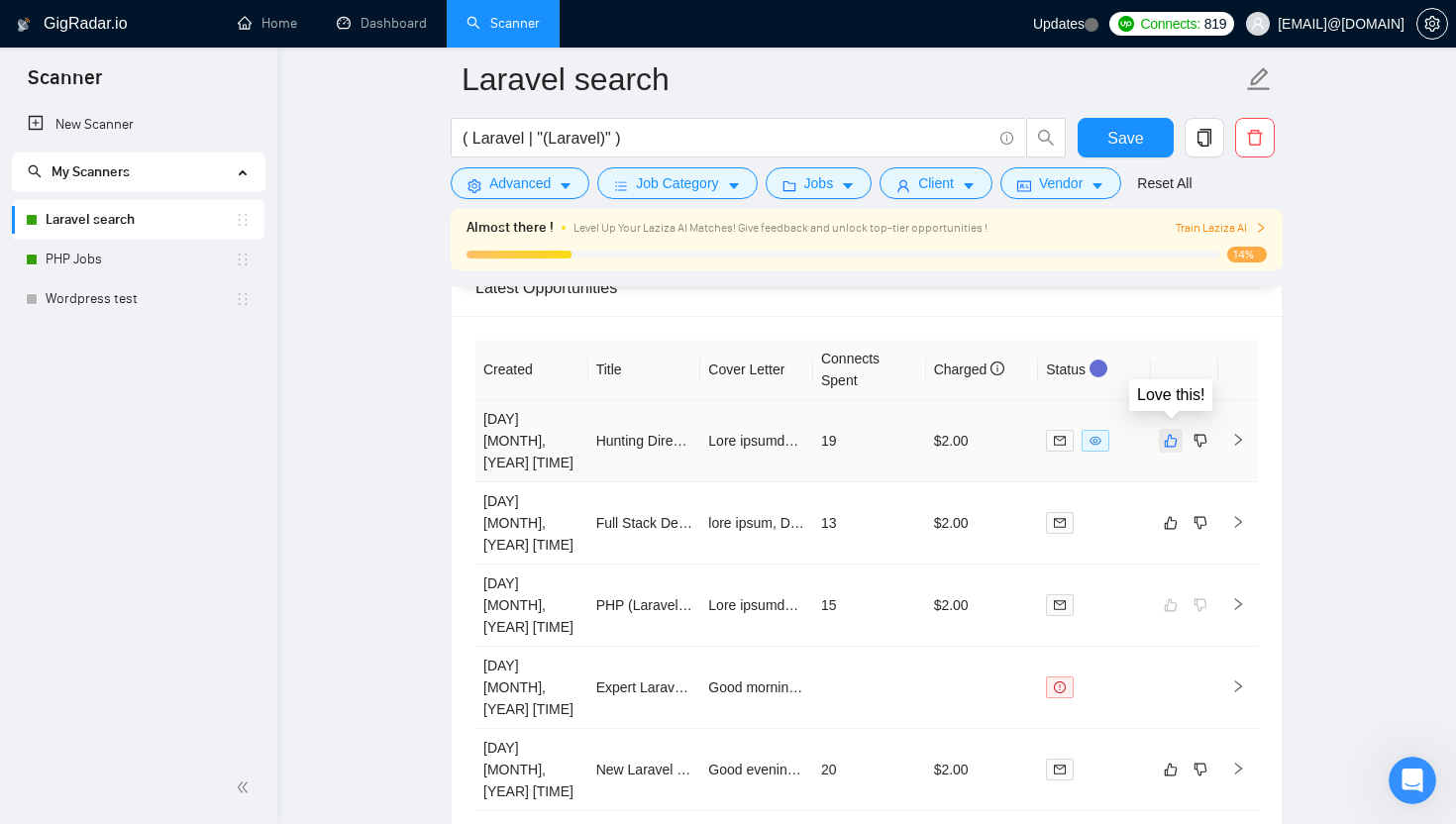 click 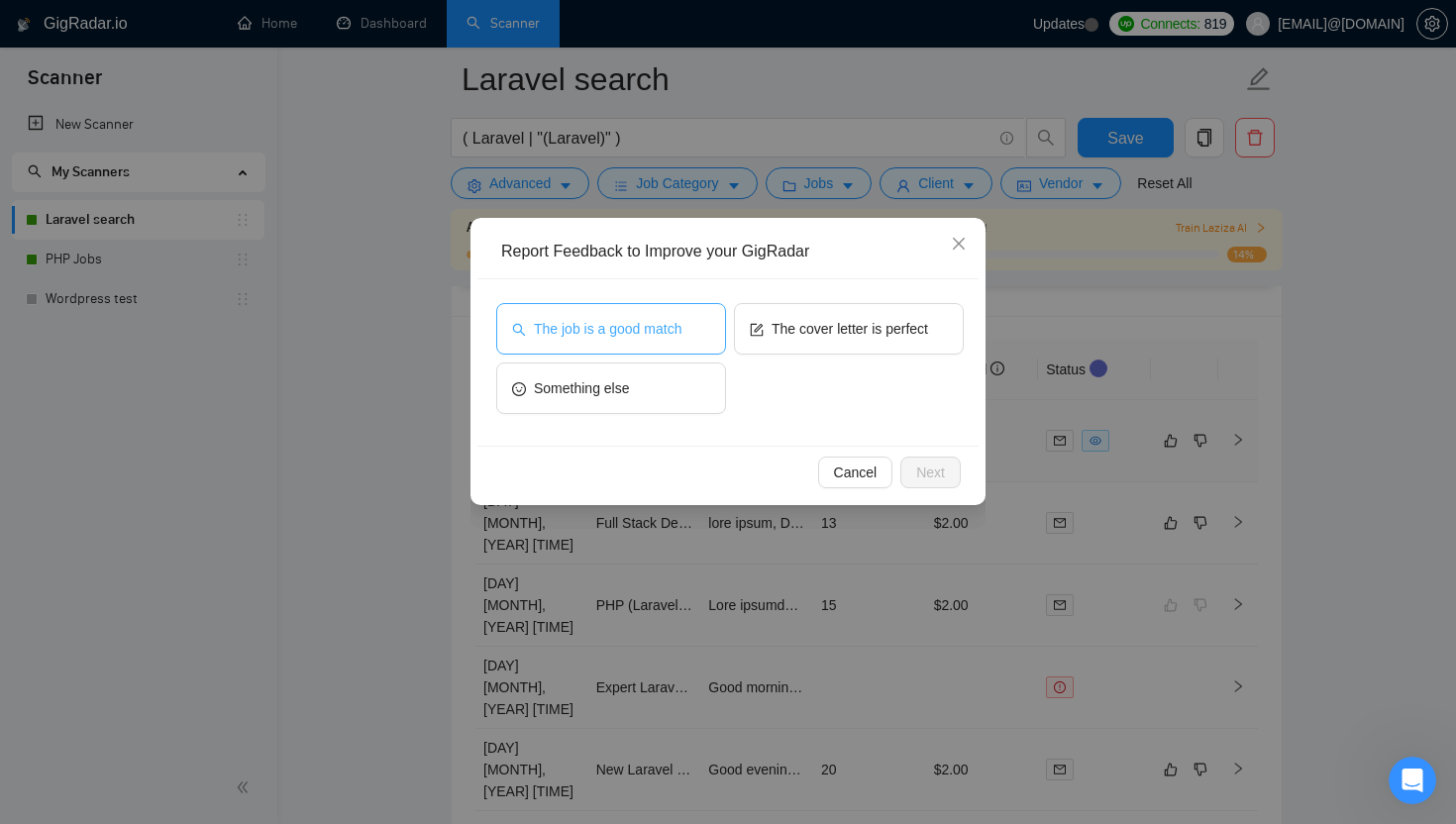 click on "The job is a good match" at bounding box center [607, 329] 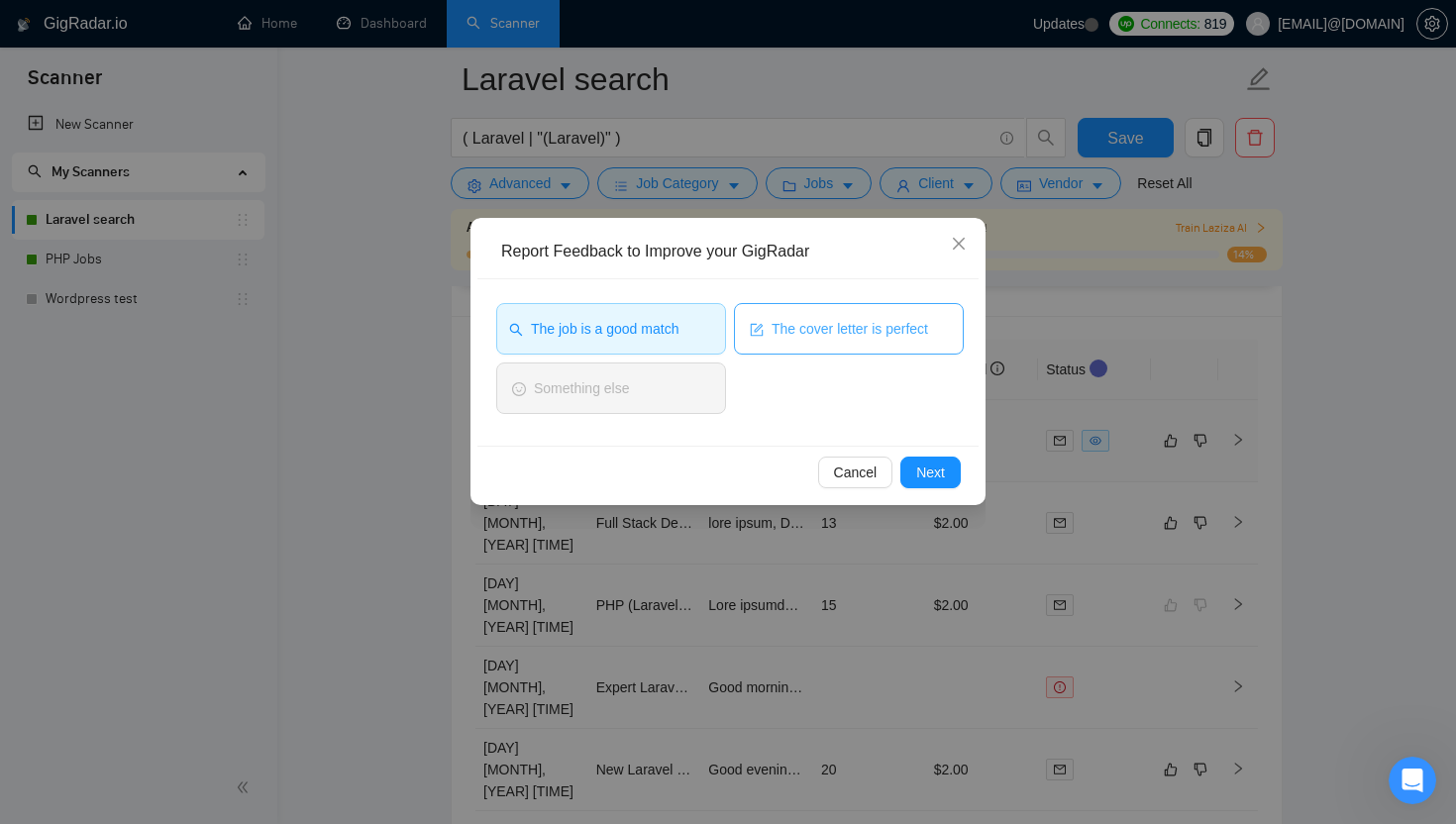 click on "The cover letter is perfect" at bounding box center (849, 329) 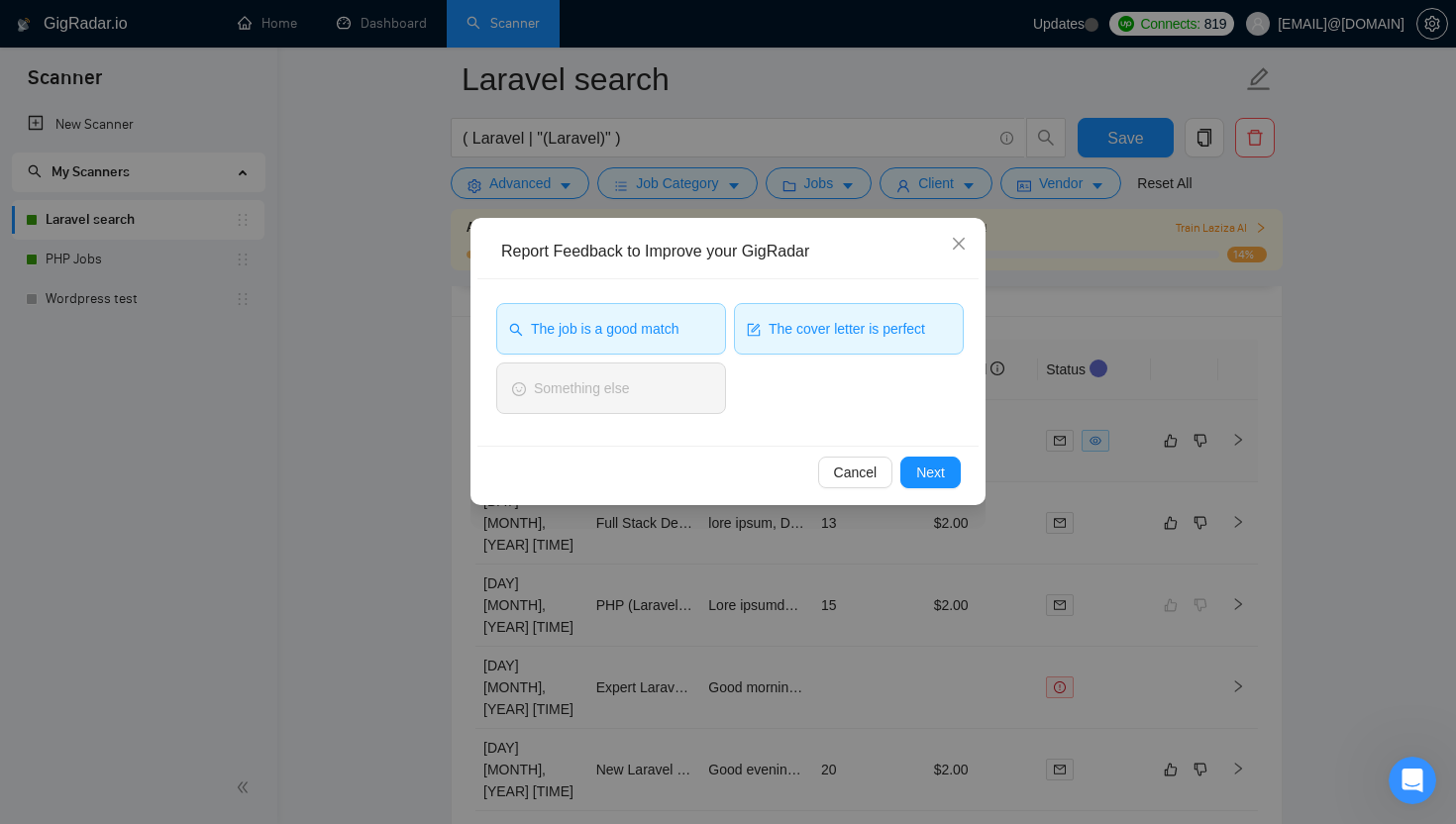 click on "The cover letter is perfect" at bounding box center [849, 329] 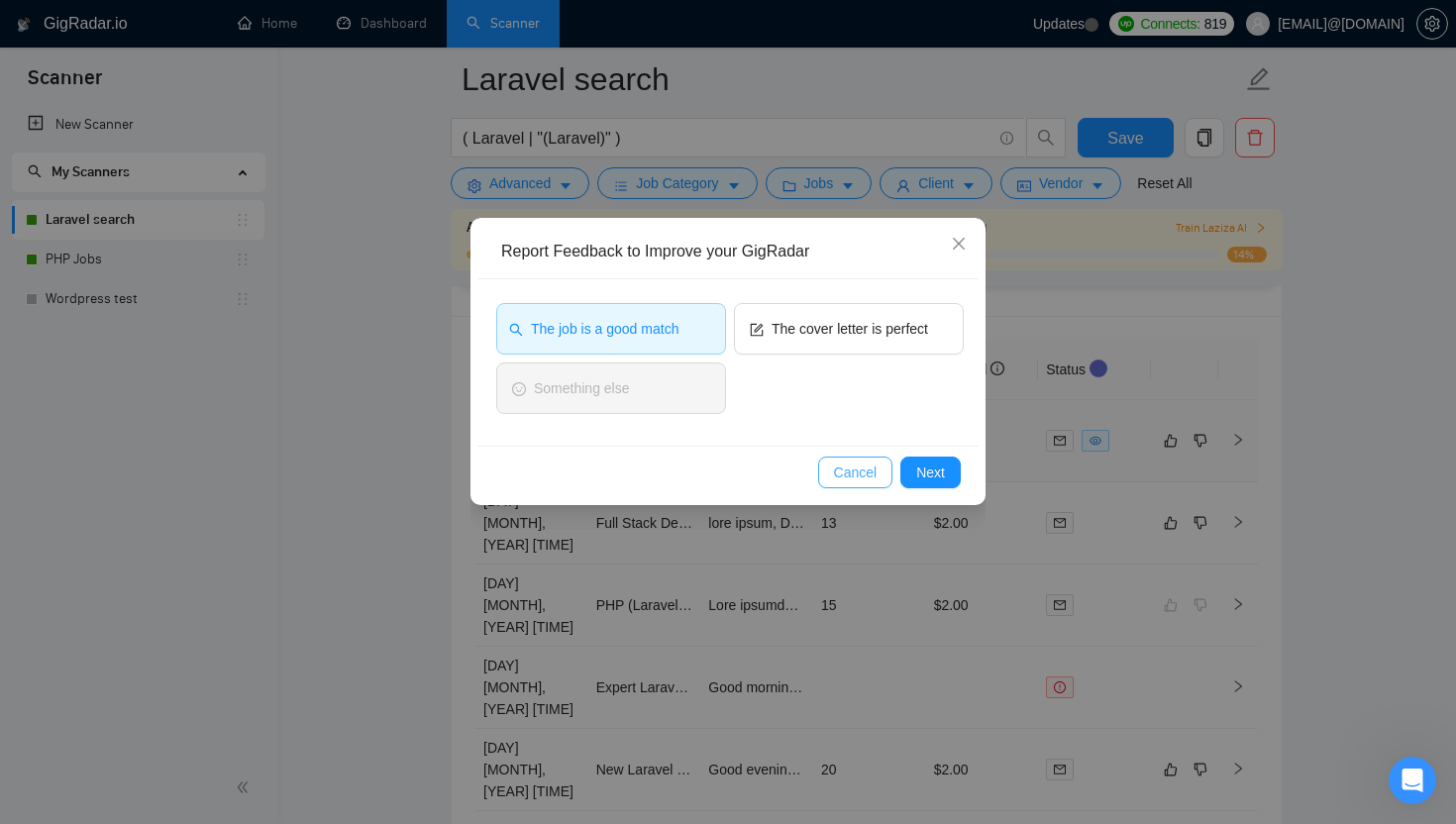 click on "Cancel" at bounding box center [856, 472] 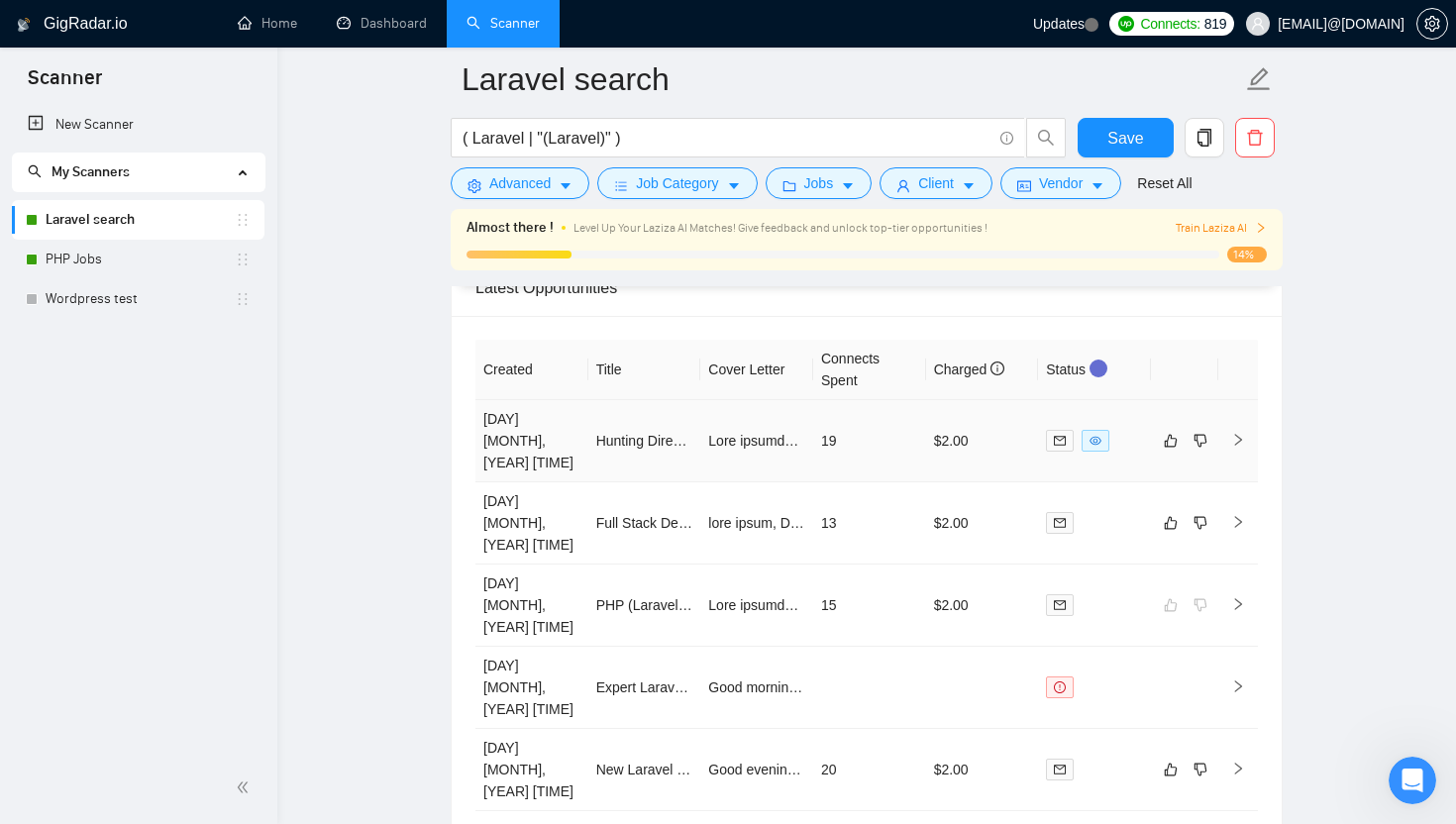 click on "[DAY] [MONTH], [YEAR] [TIME]" at bounding box center (532, 441) 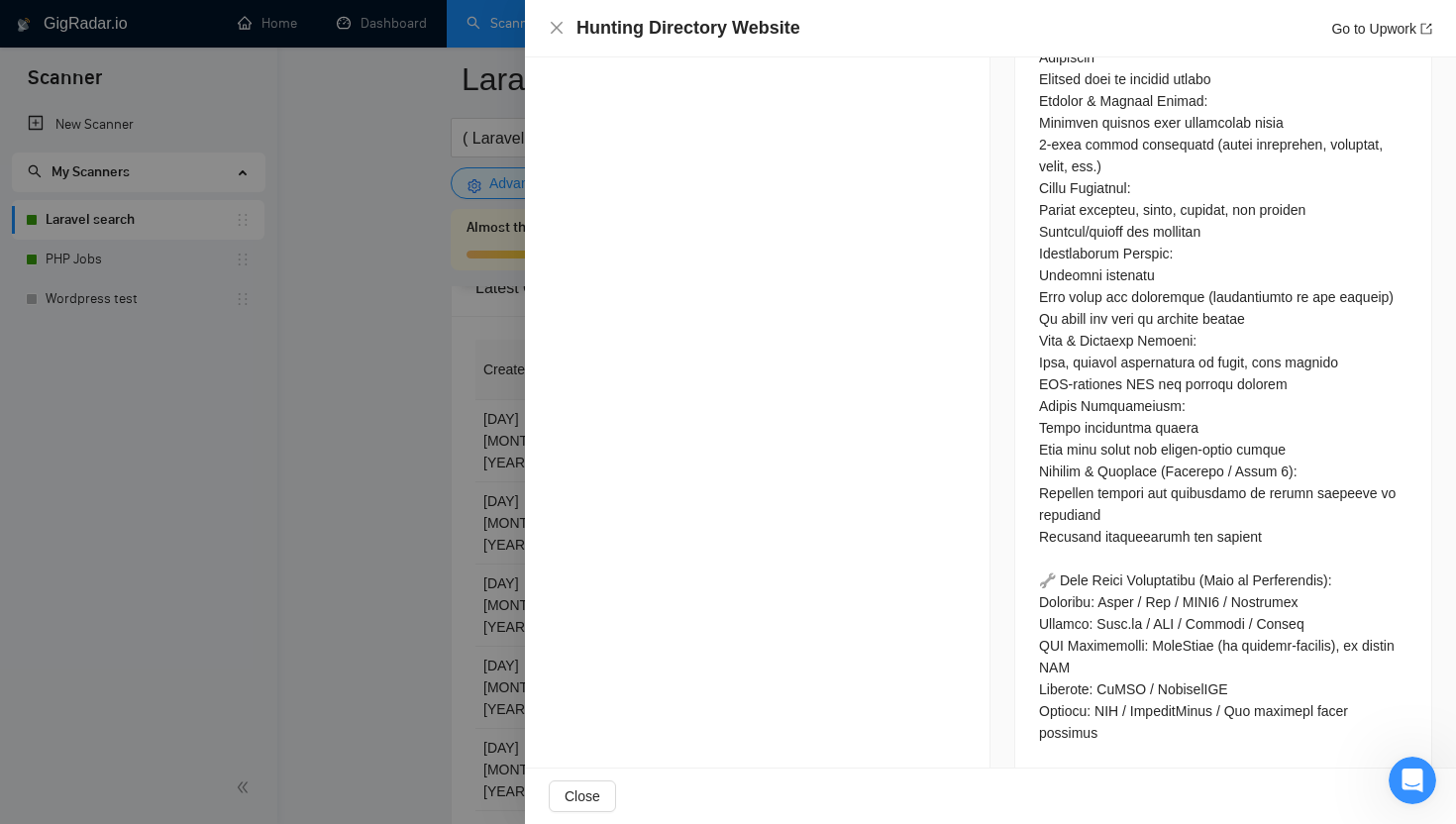 scroll, scrollTop: 1537, scrollLeft: 0, axis: vertical 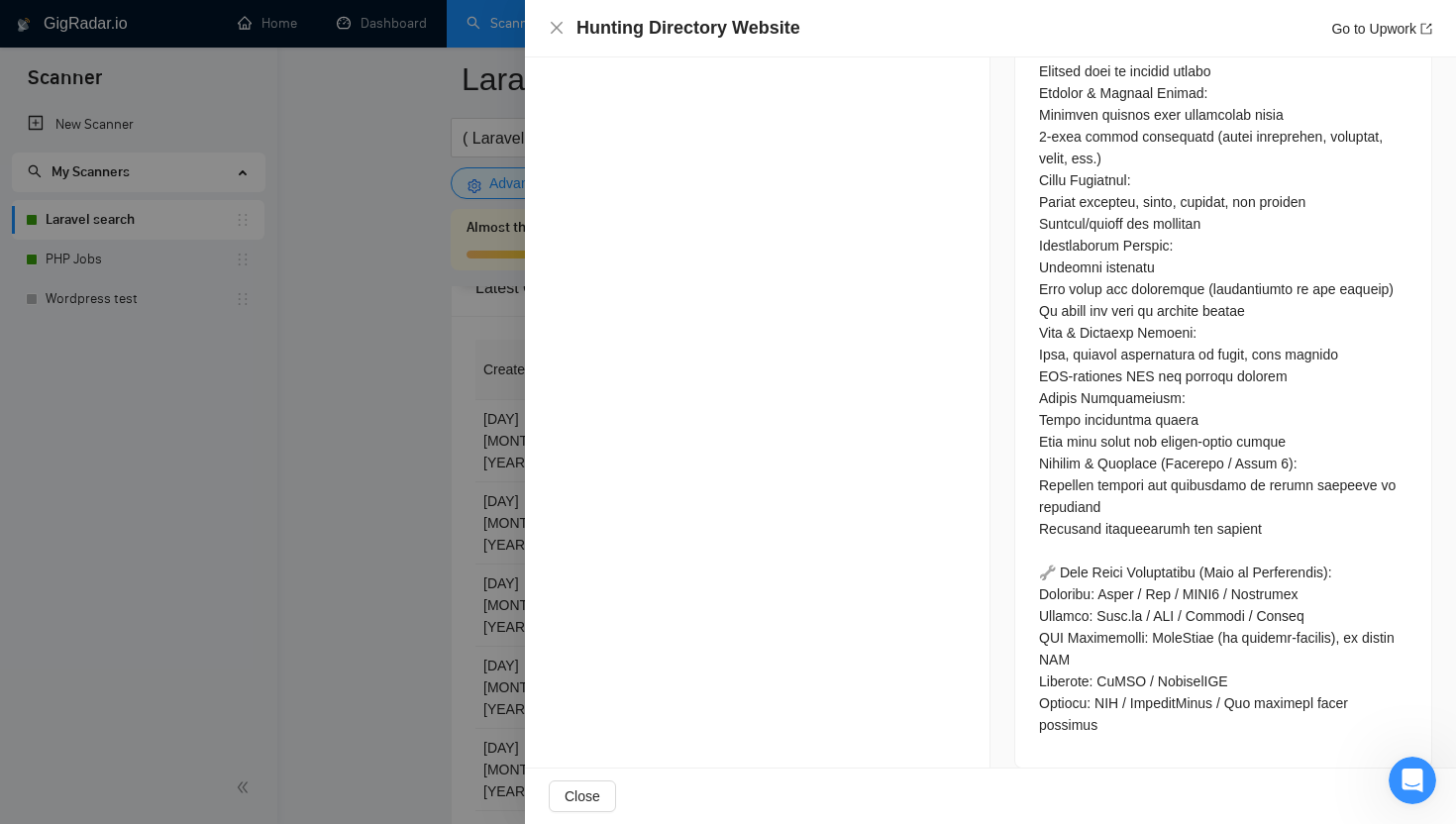 click at bounding box center (728, 412) 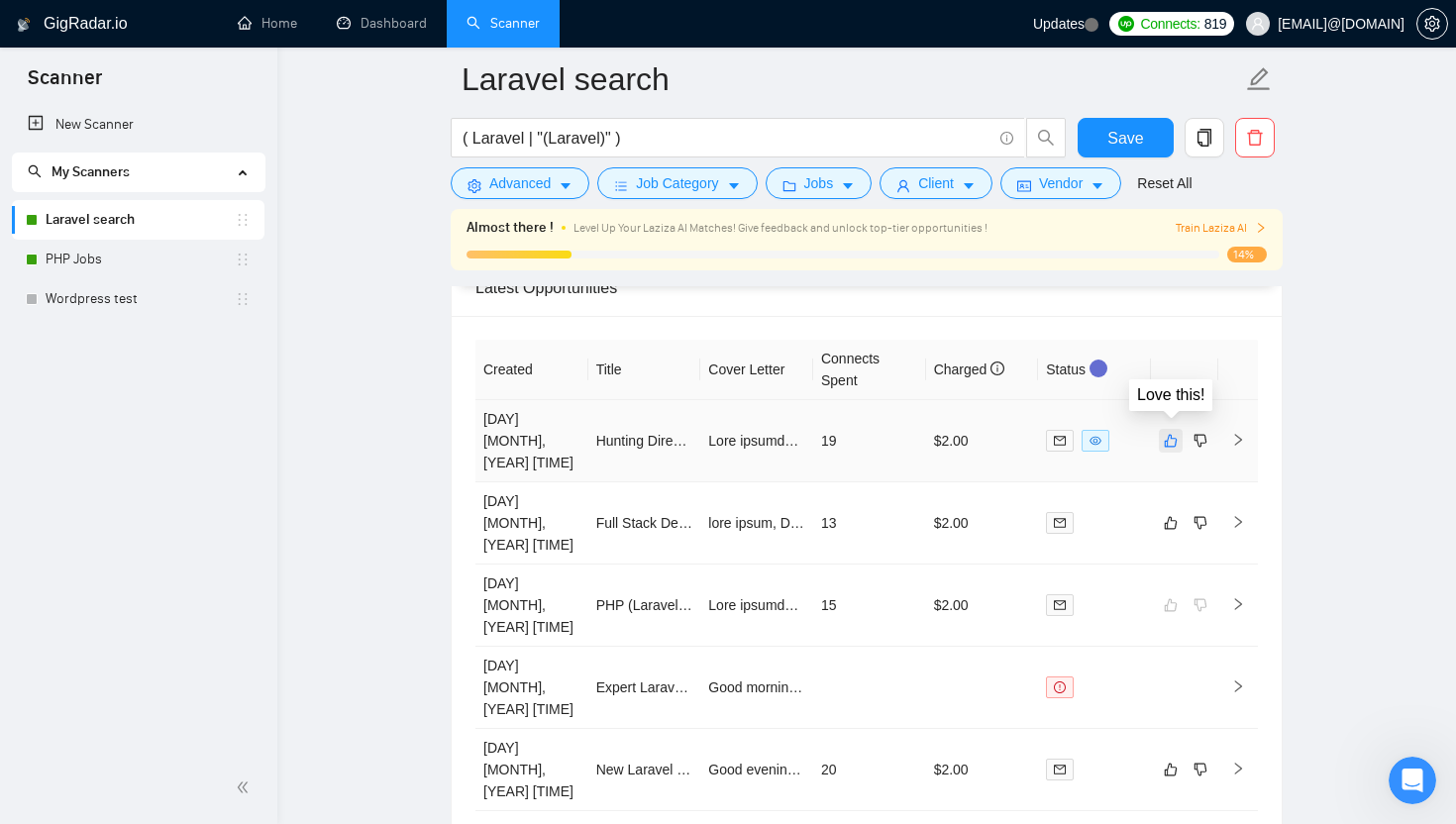 click 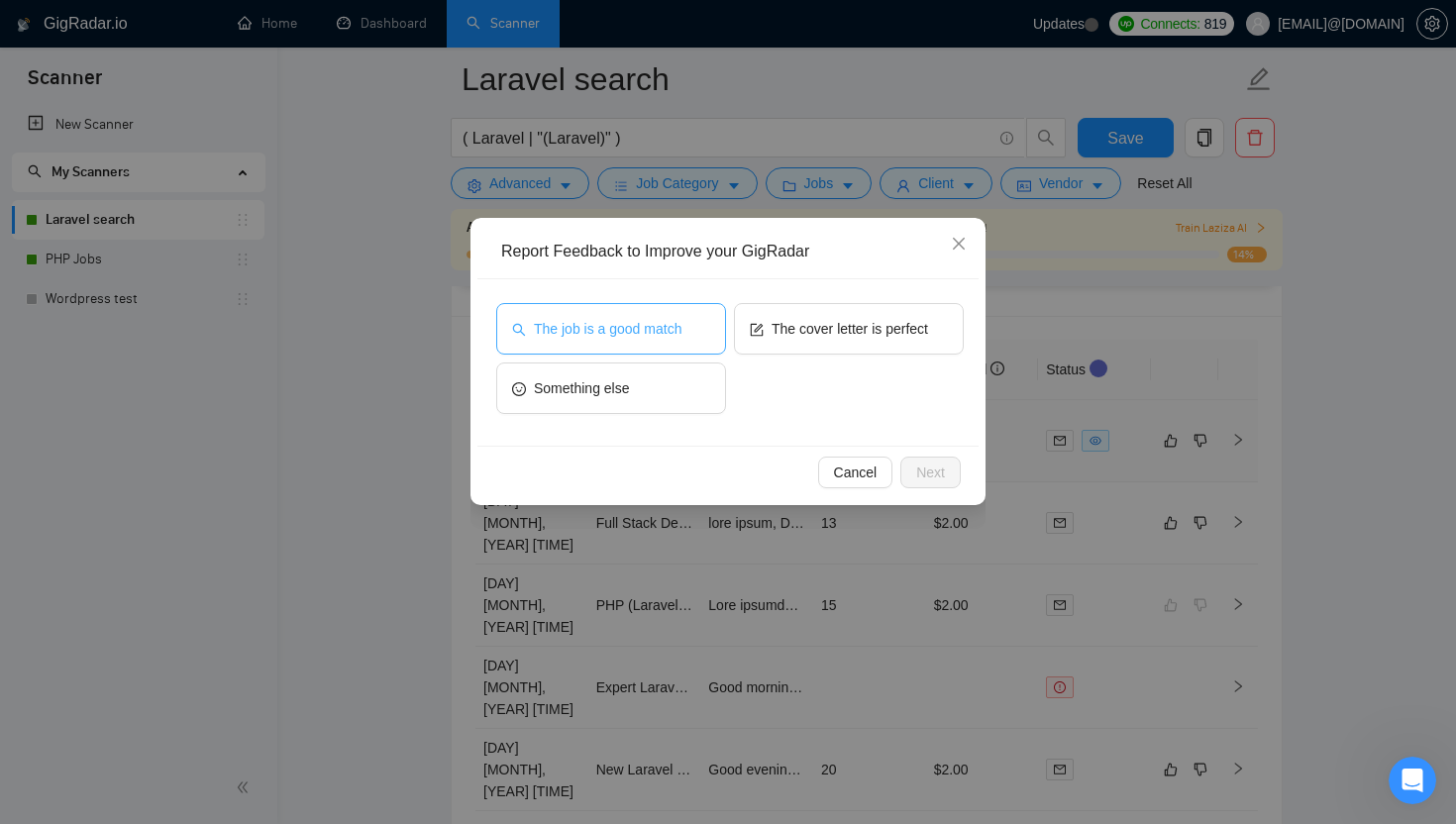 click on "The job is a good match" at bounding box center [607, 329] 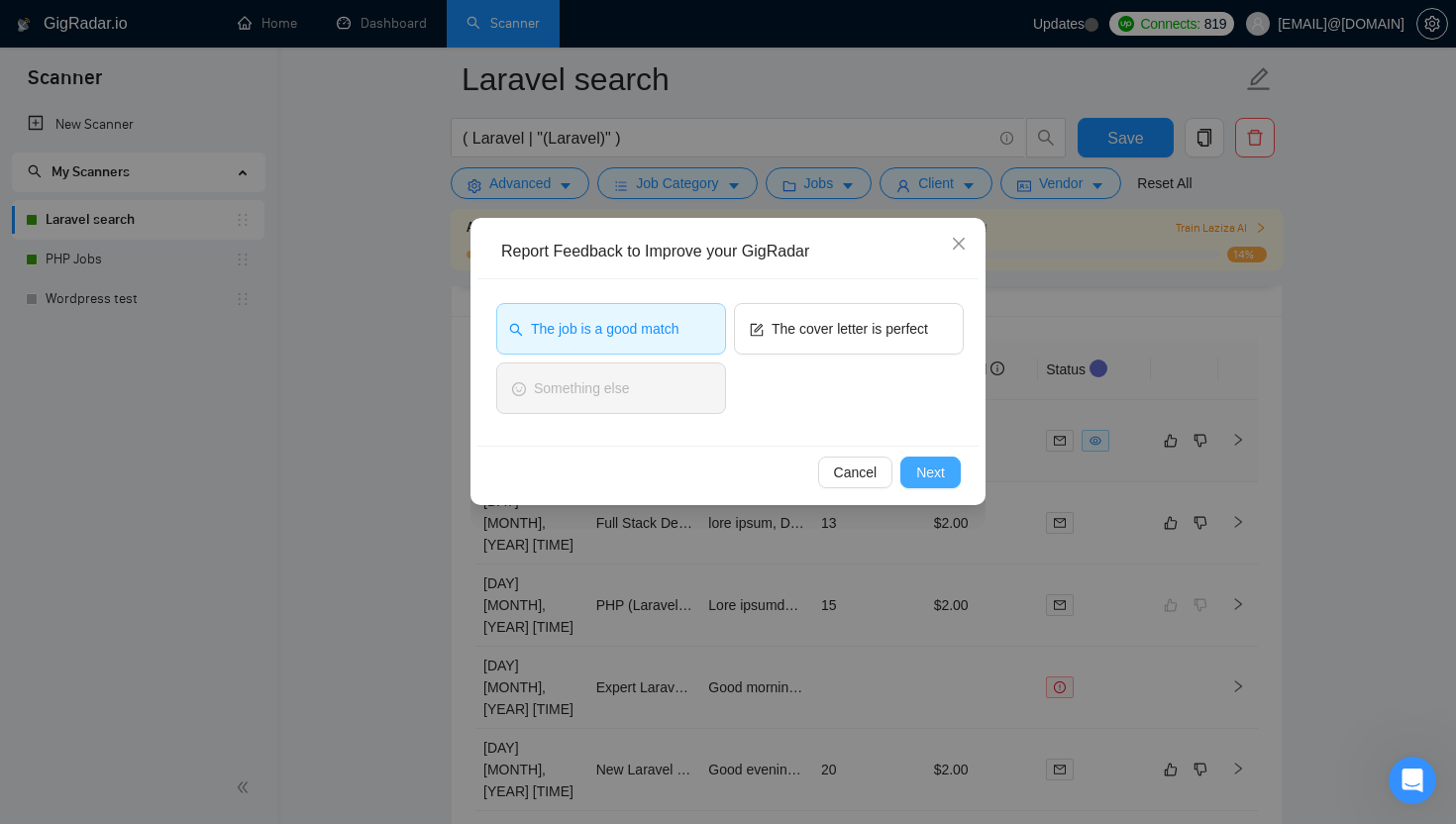 click on "Next" at bounding box center [930, 472] 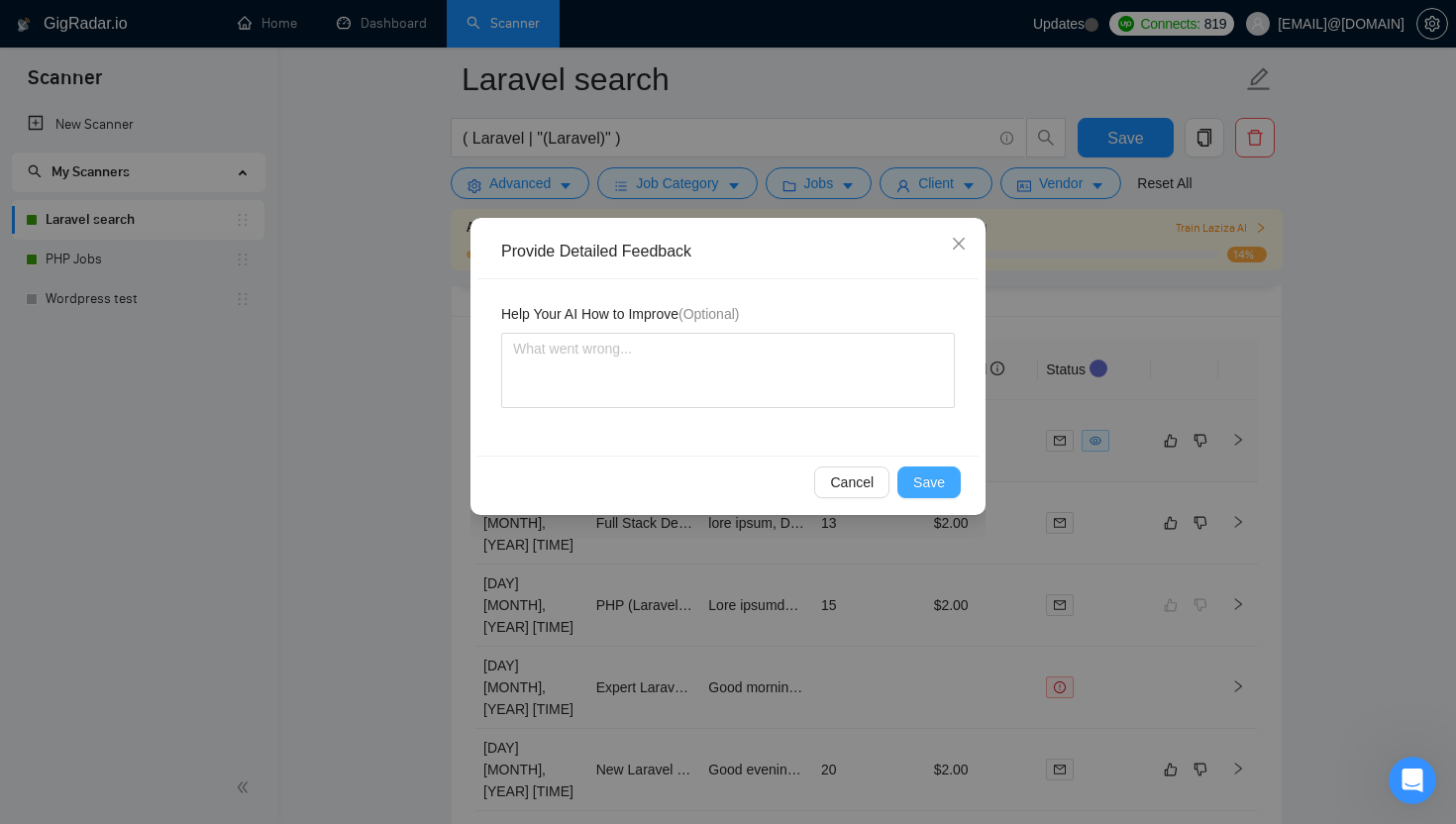 click on "Save" at bounding box center (929, 482) 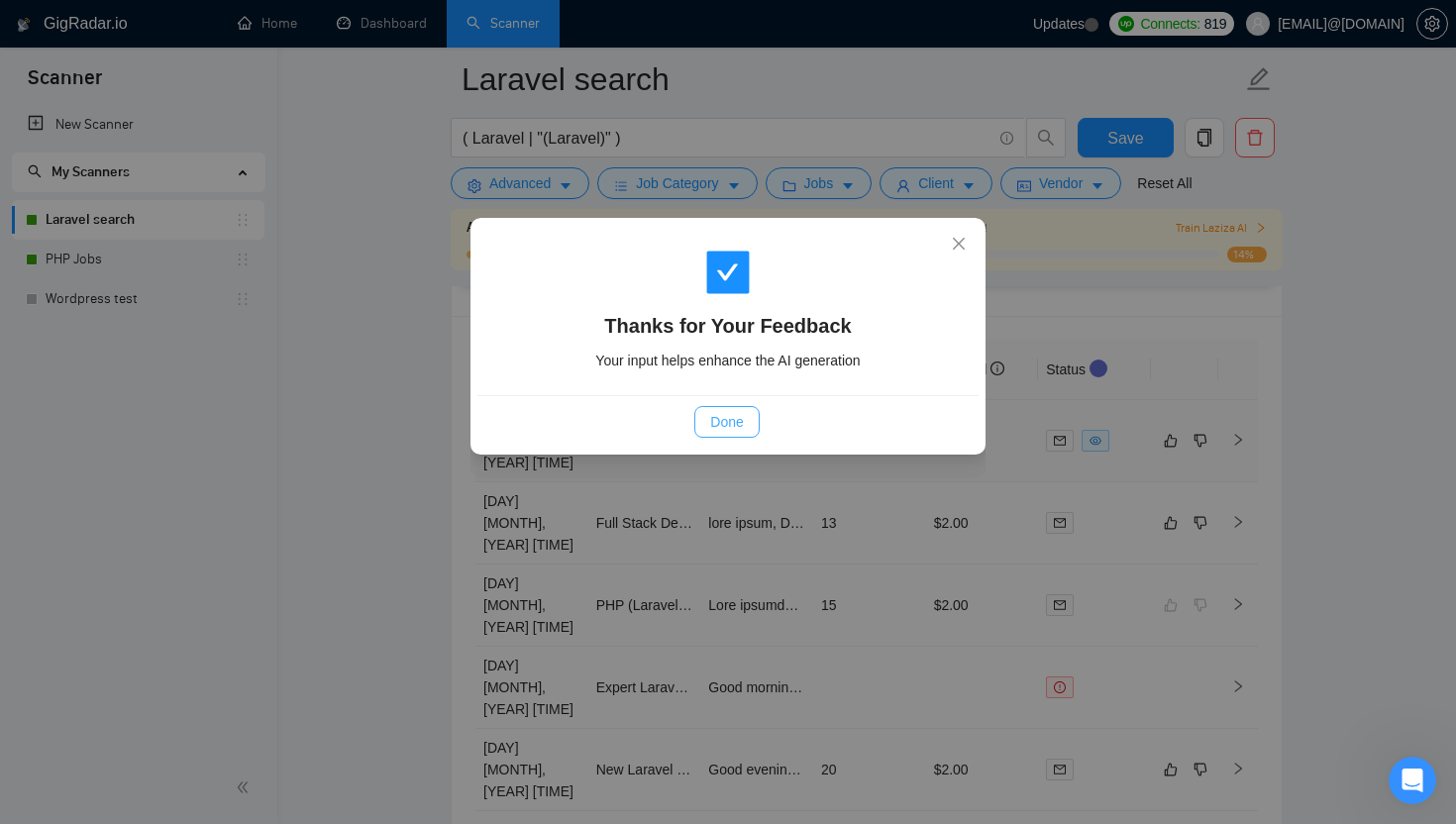 click on "Done" at bounding box center [726, 422] 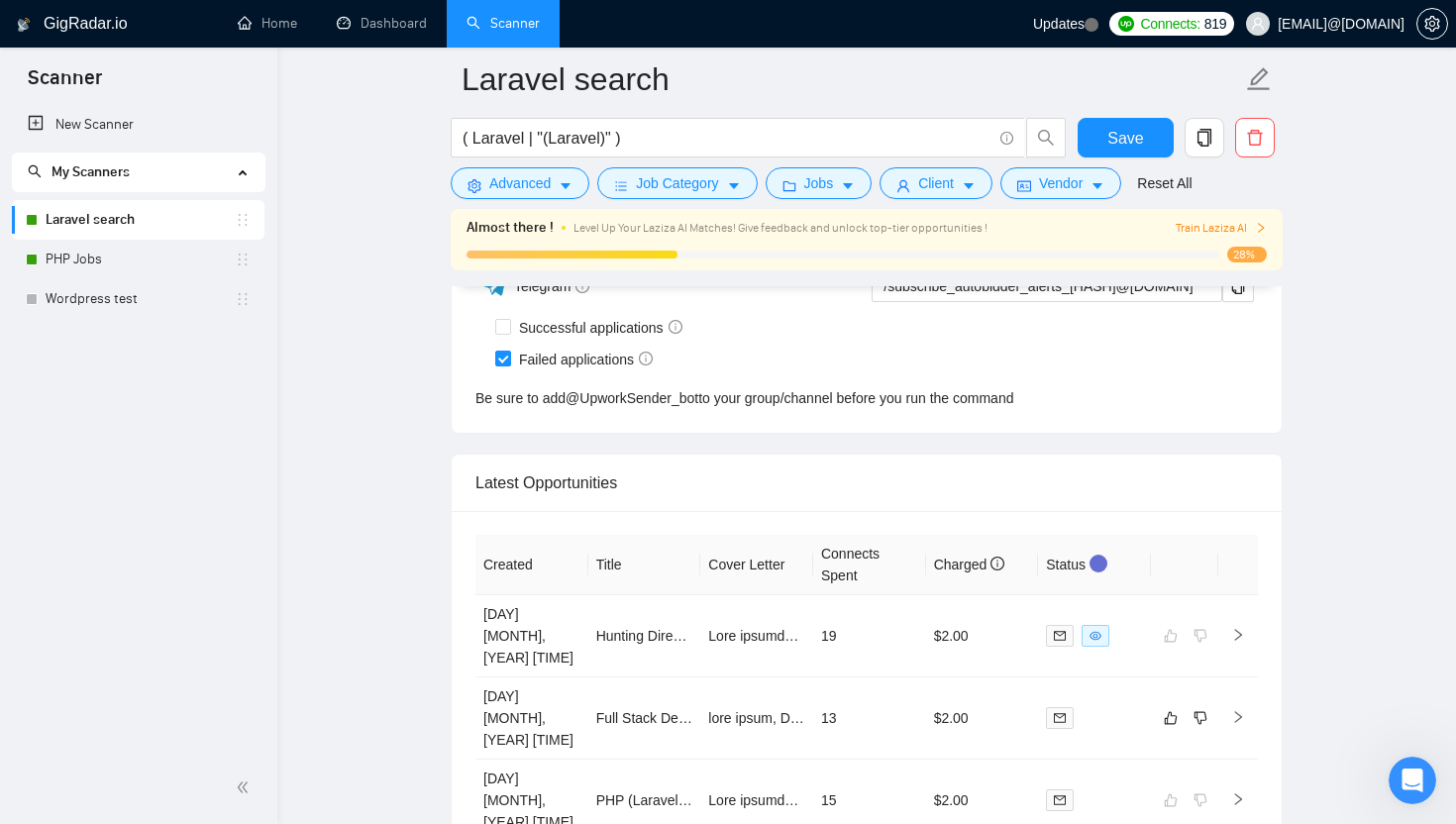 scroll, scrollTop: 4507, scrollLeft: 0, axis: vertical 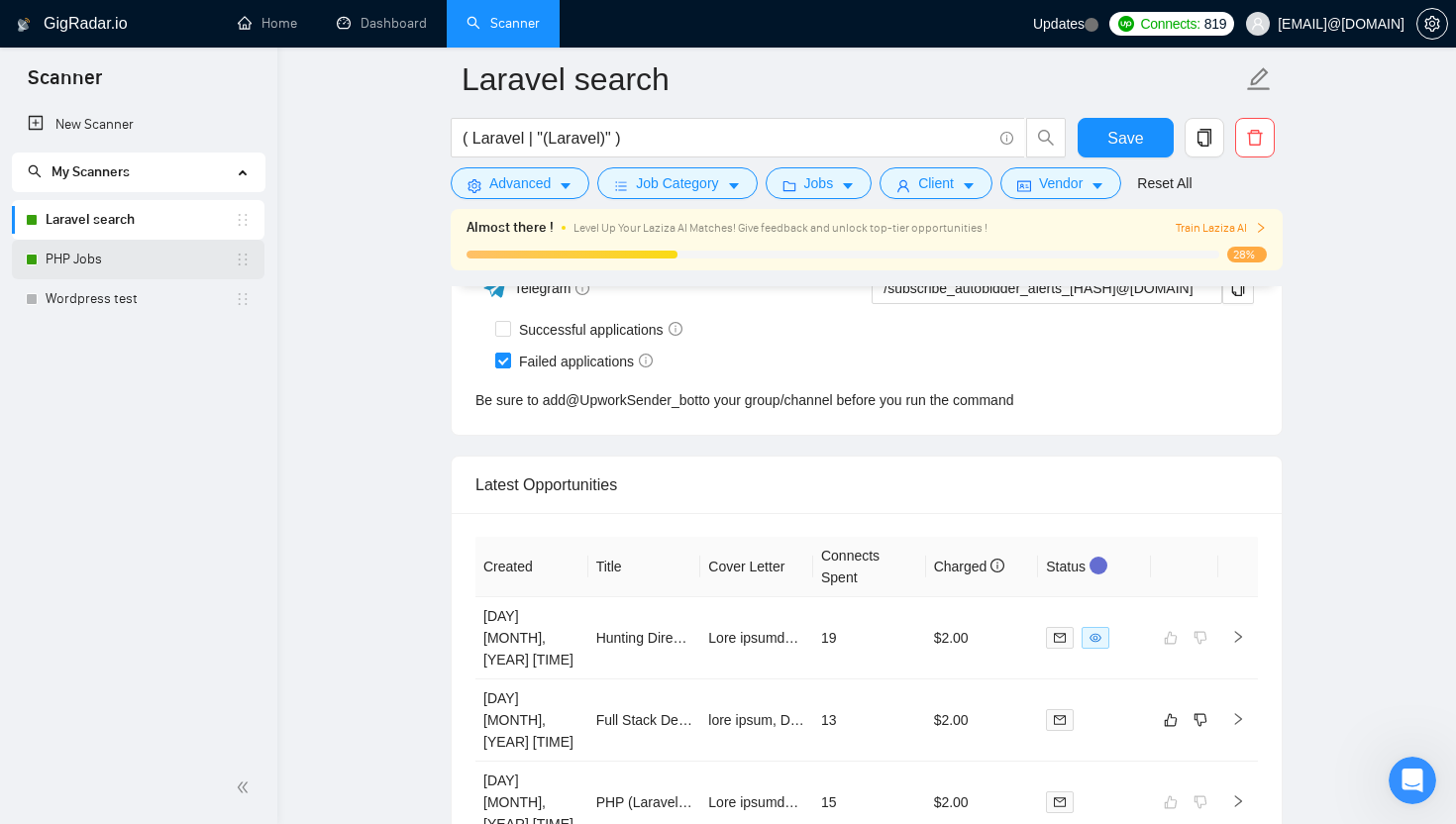 click on "PHP Jobs" at bounding box center (140, 259) 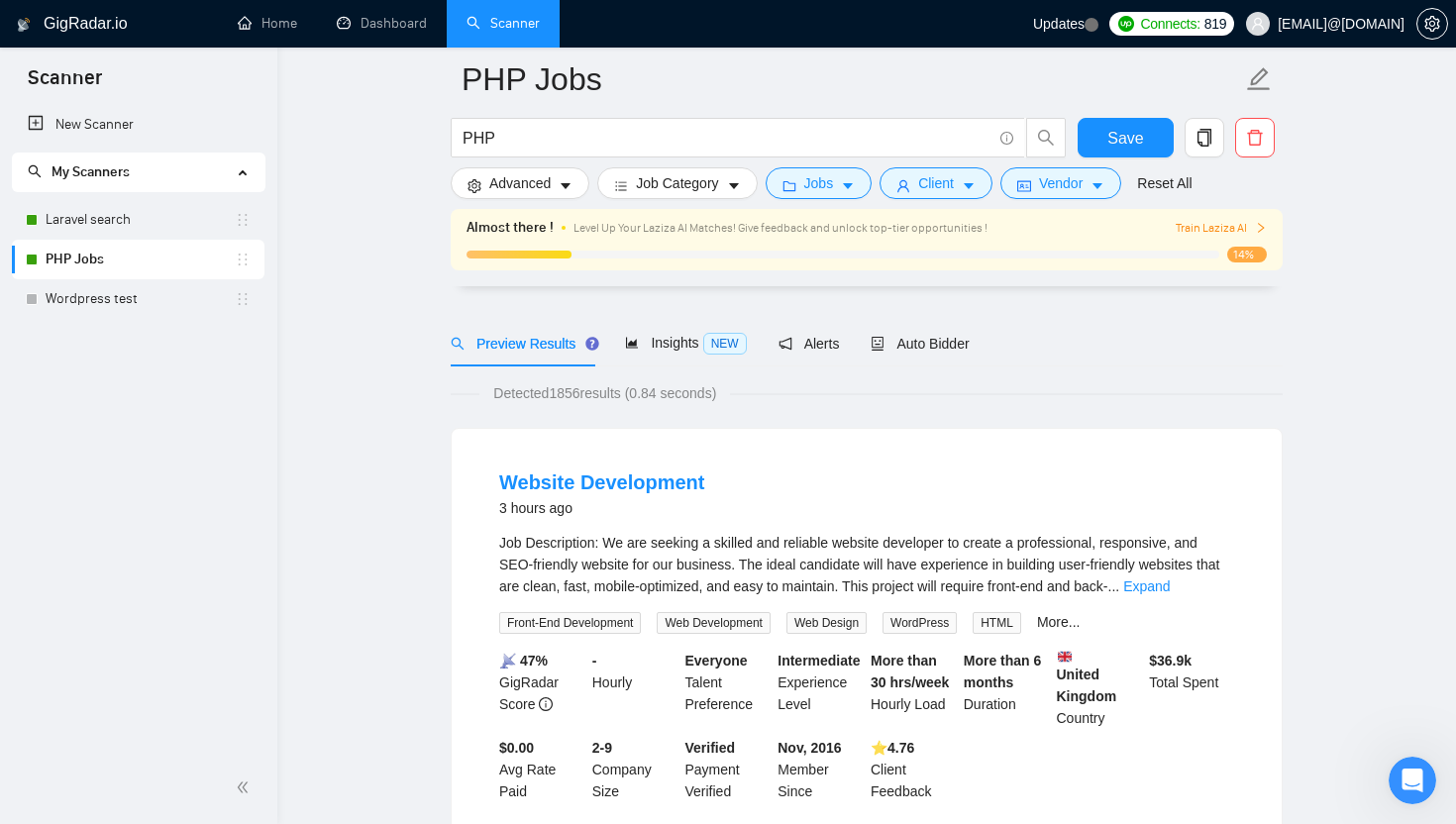 scroll, scrollTop: 0, scrollLeft: 0, axis: both 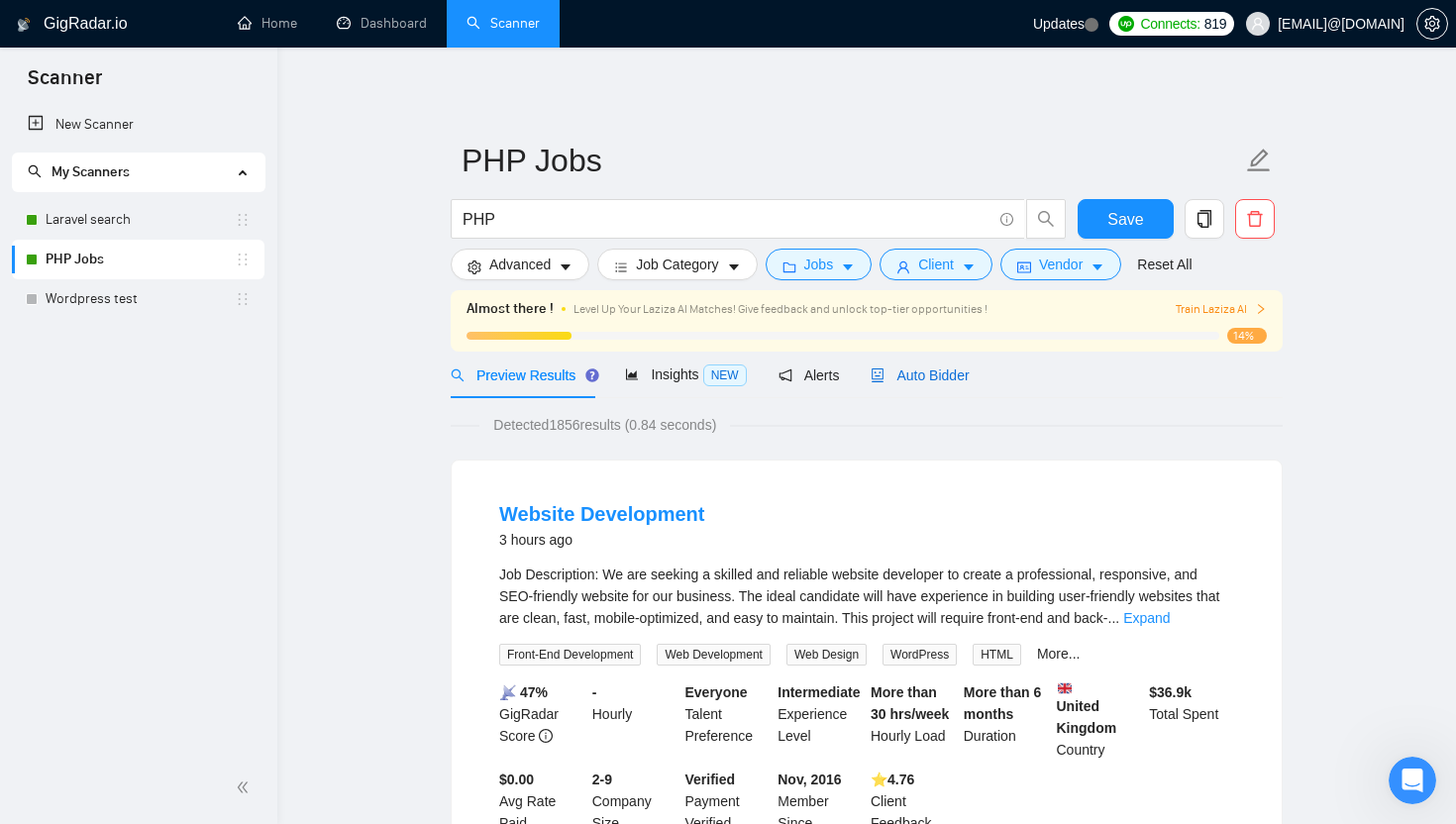 click on "Auto Bidder" at bounding box center [919, 375] 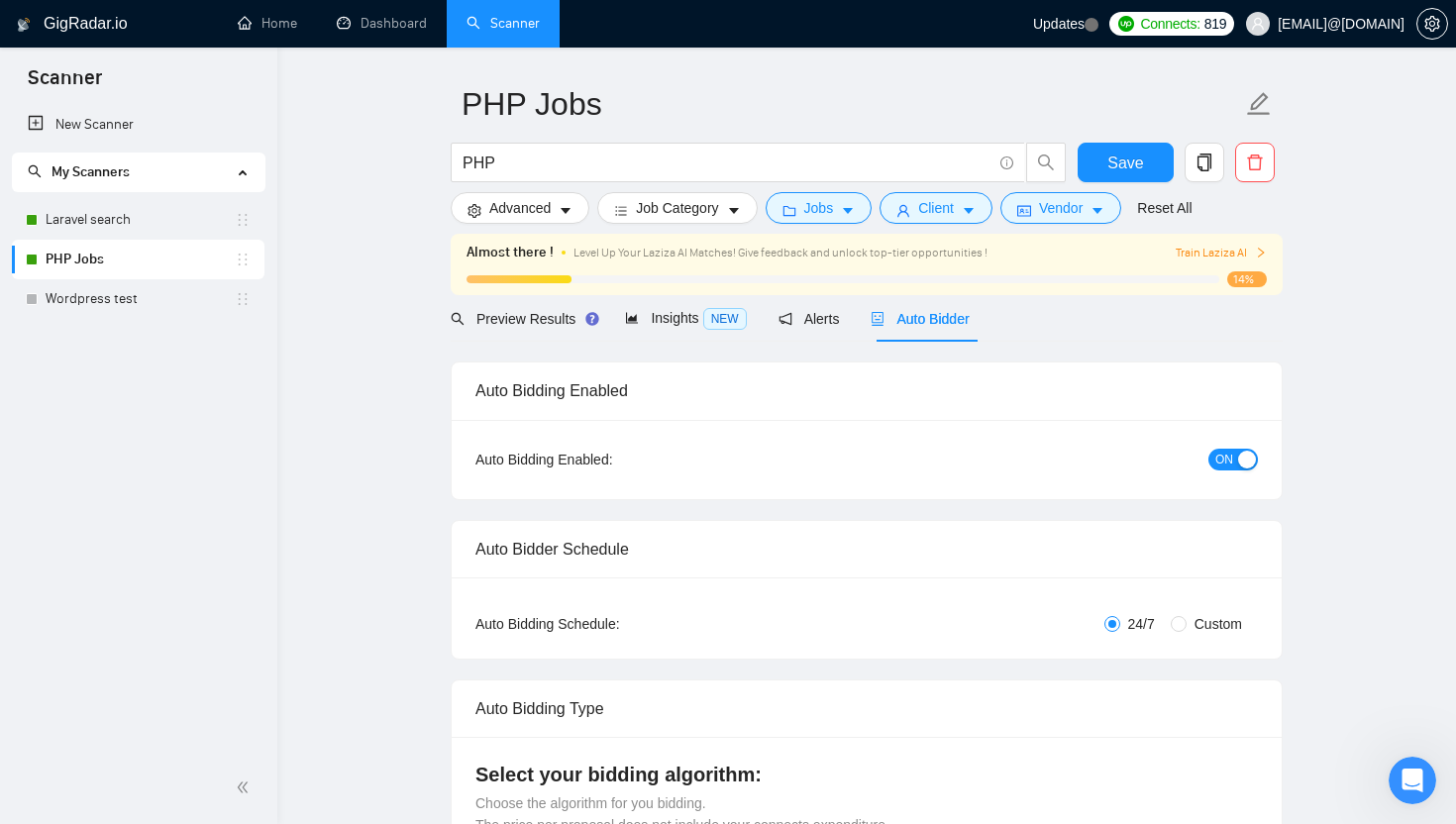 type 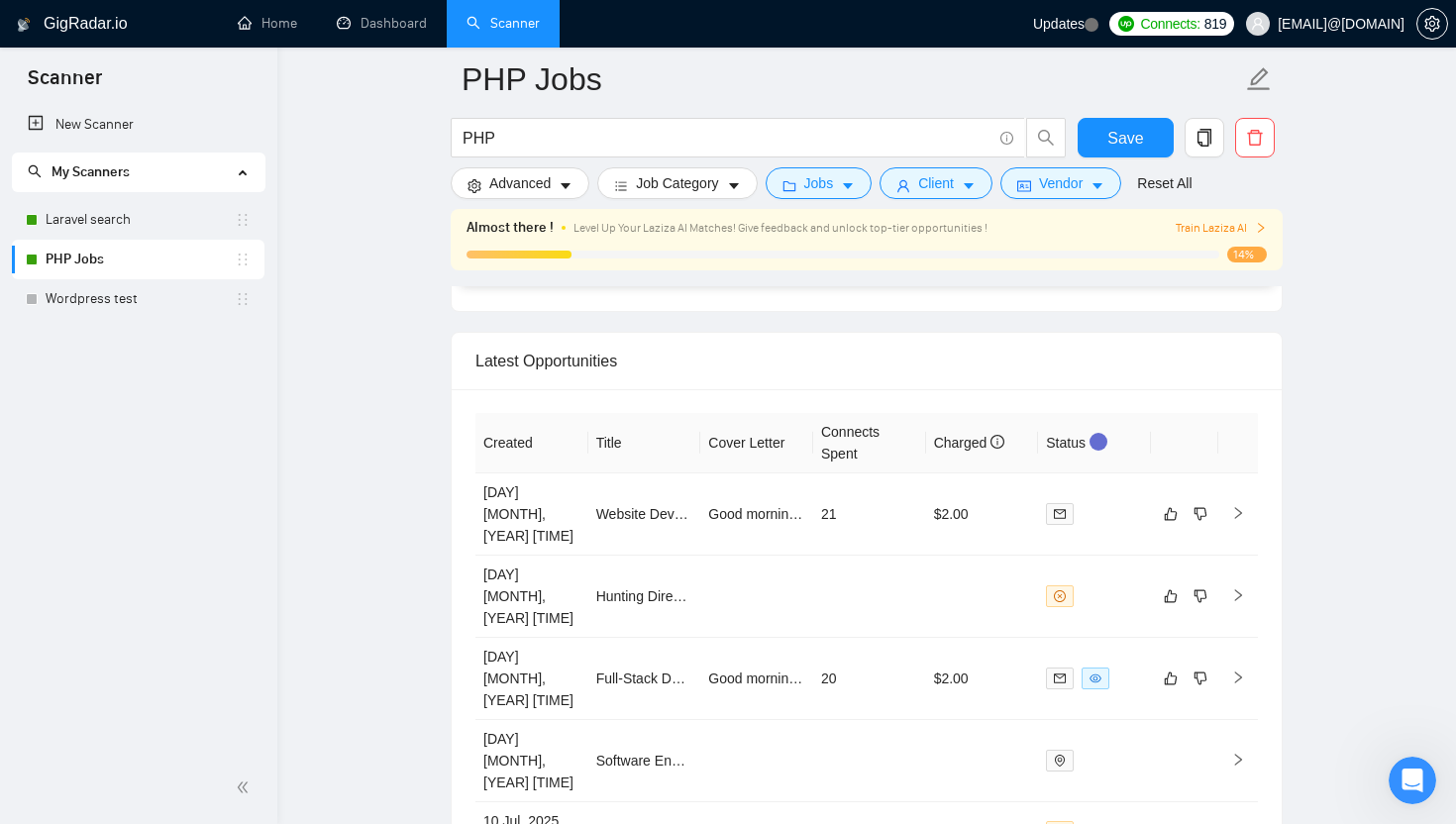scroll, scrollTop: 4338, scrollLeft: 0, axis: vertical 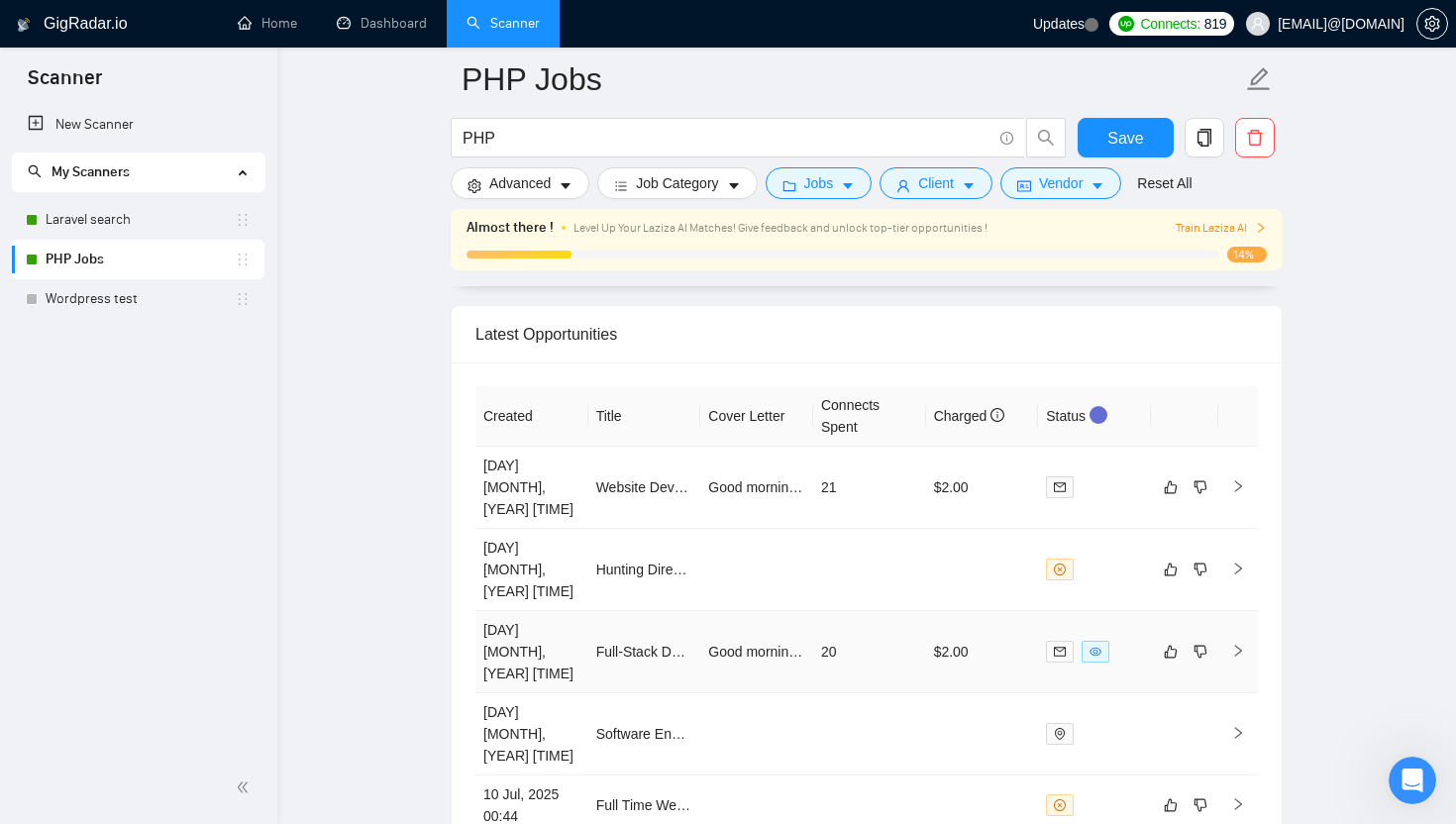 click on "[DAY] [MONTH], [YEAR] [TIME]" at bounding box center [532, 652] 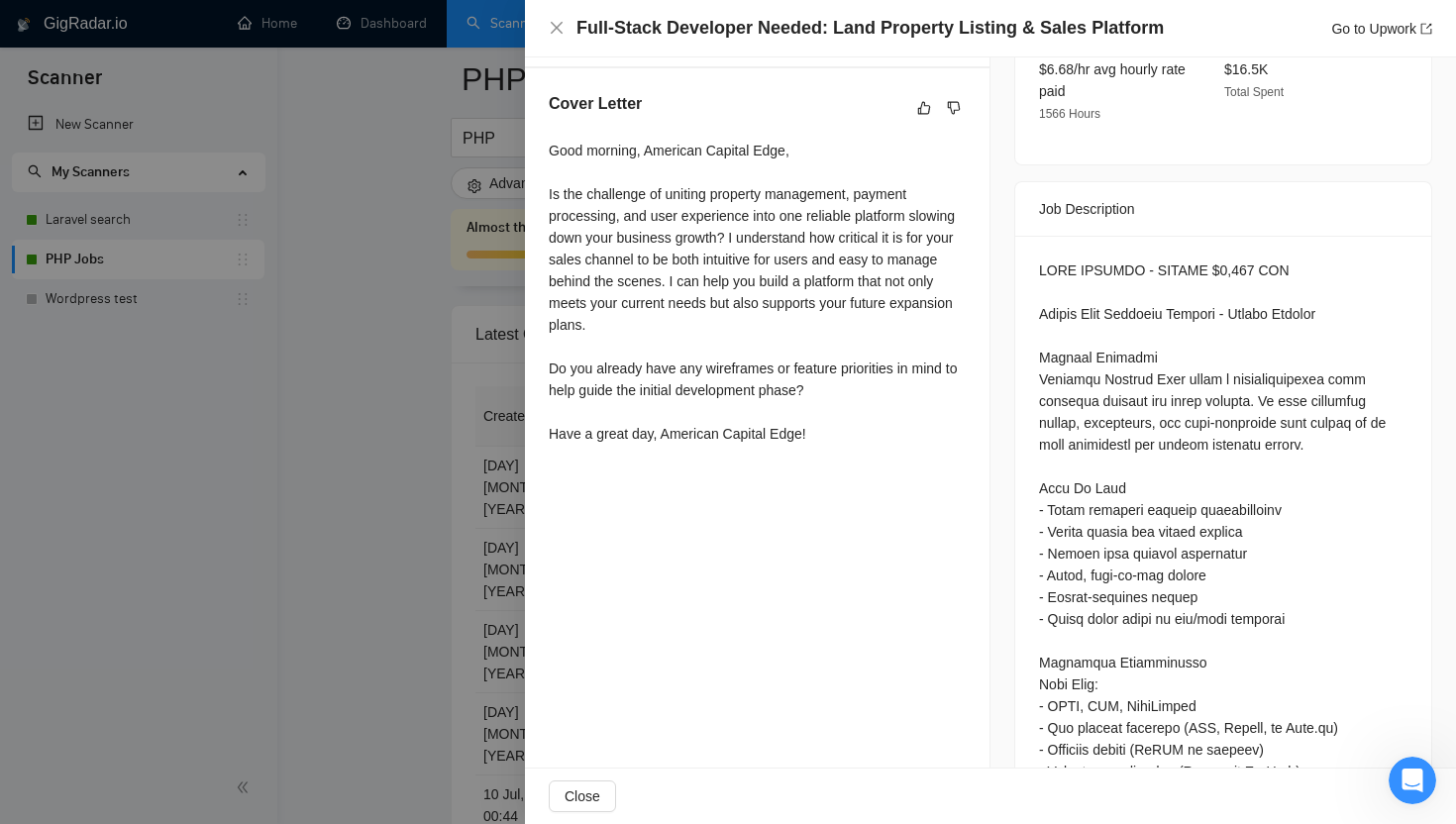 scroll, scrollTop: 685, scrollLeft: 0, axis: vertical 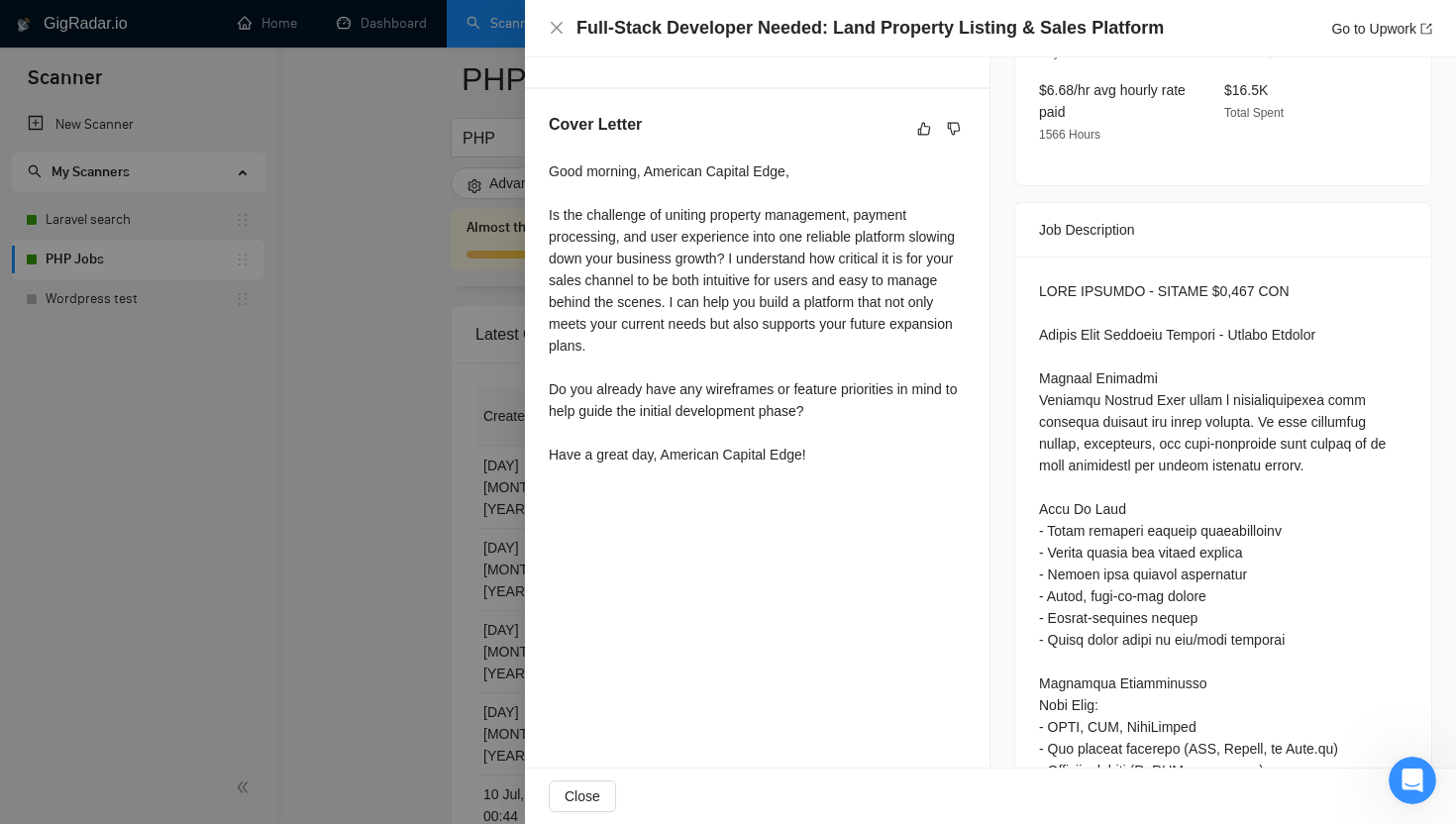 click at bounding box center (728, 412) 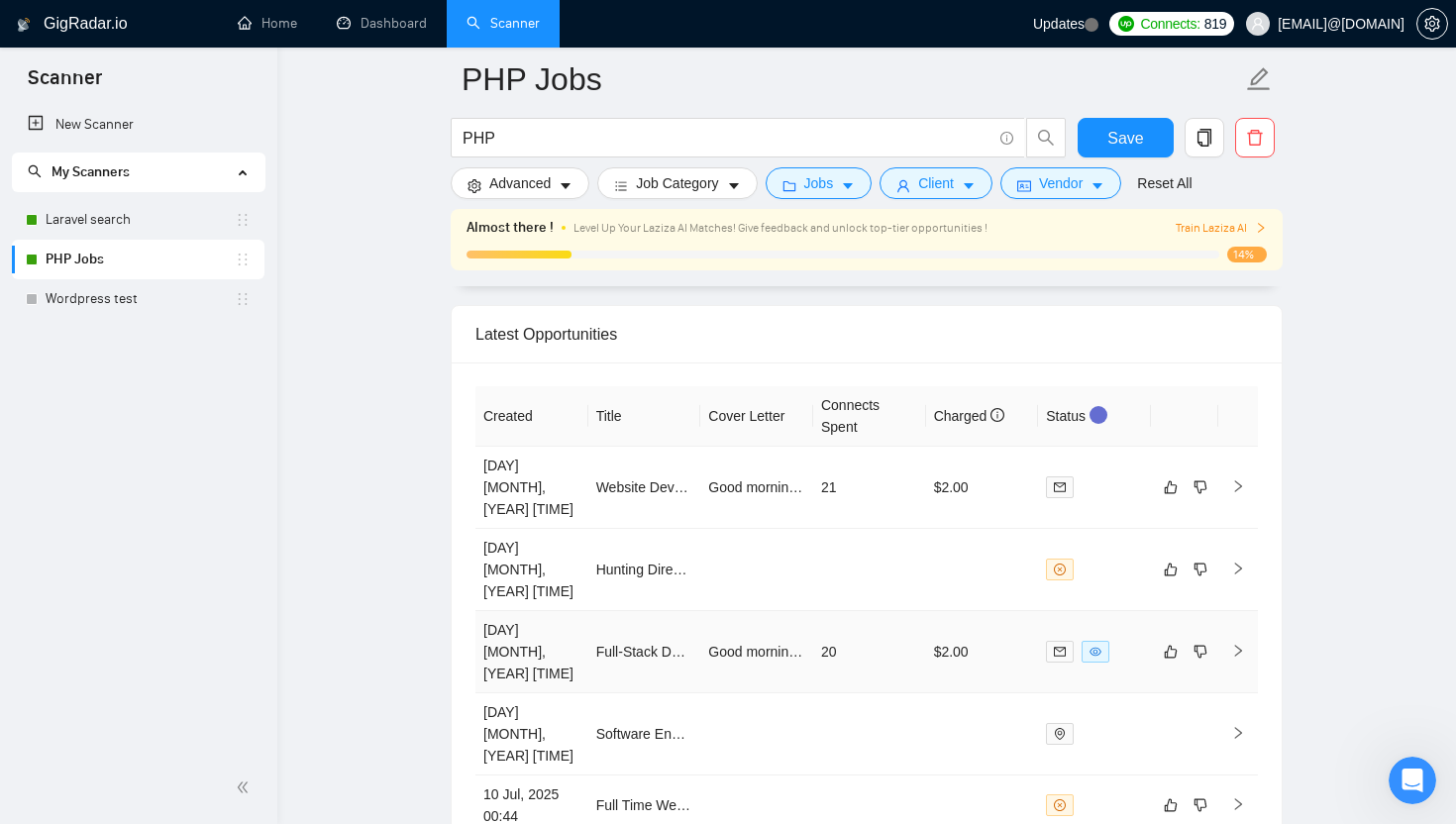 click on "[DAY] [MONTH], [YEAR] [TIME]" at bounding box center [532, 652] 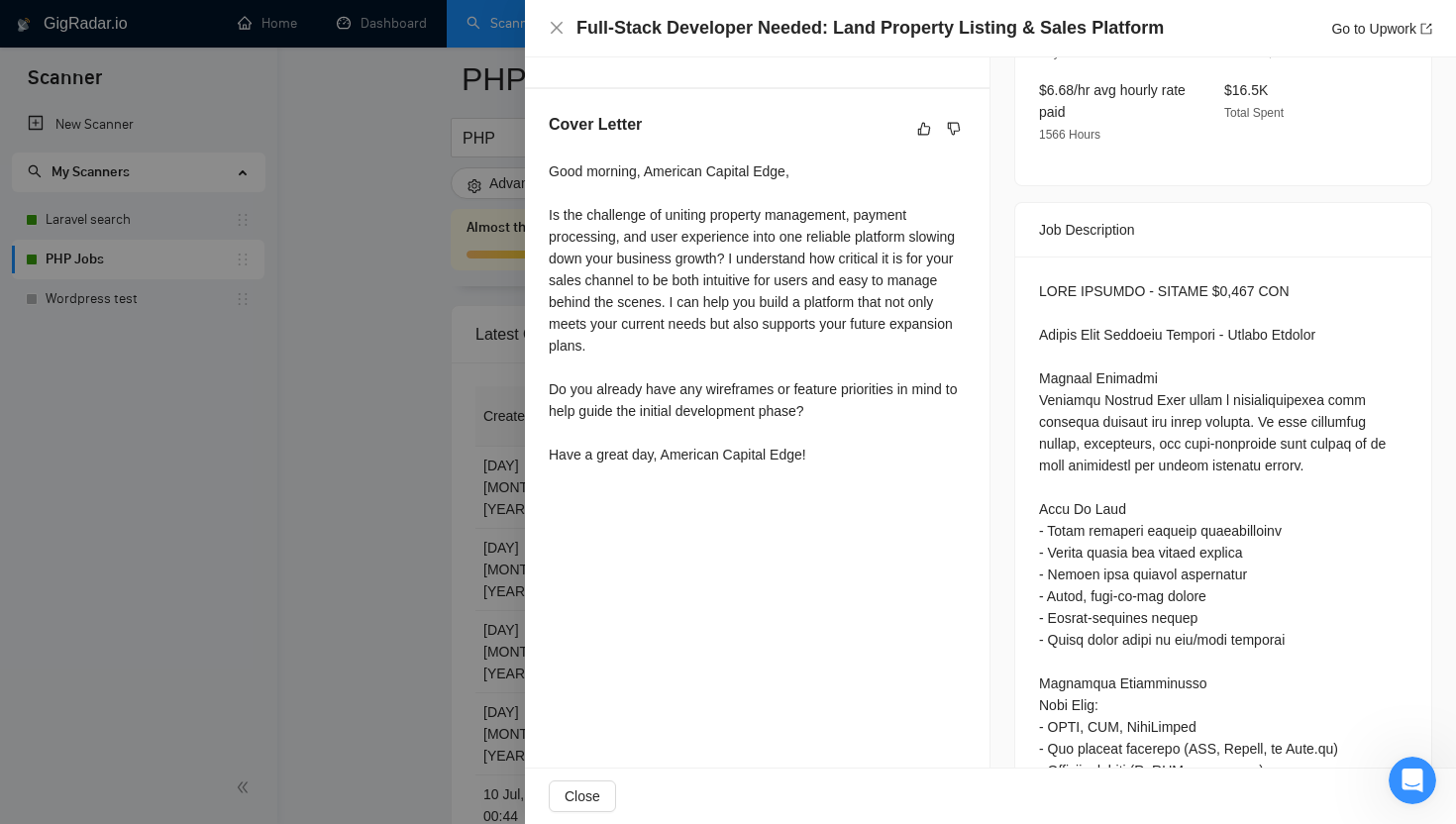 click at bounding box center [728, 412] 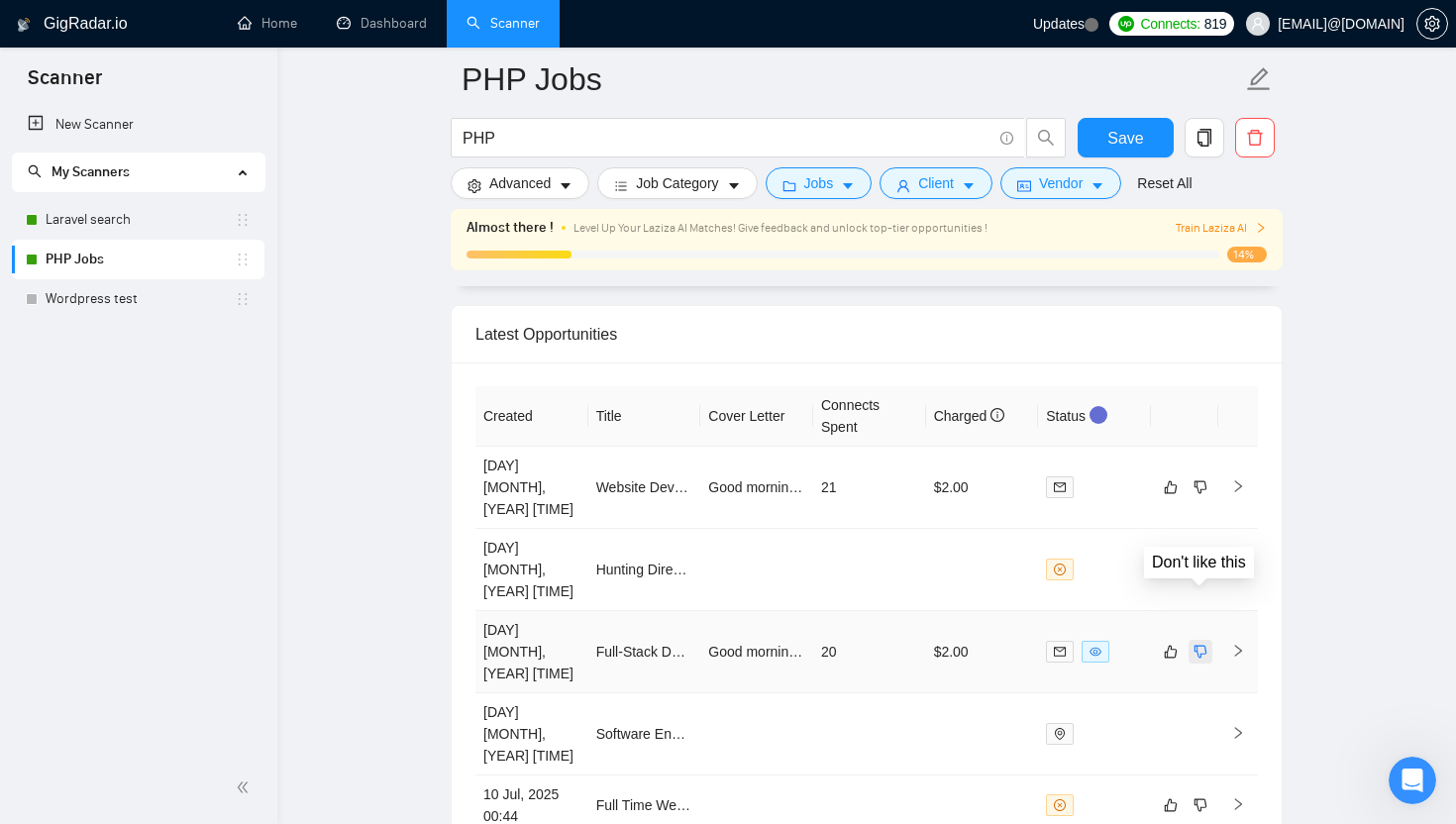 click 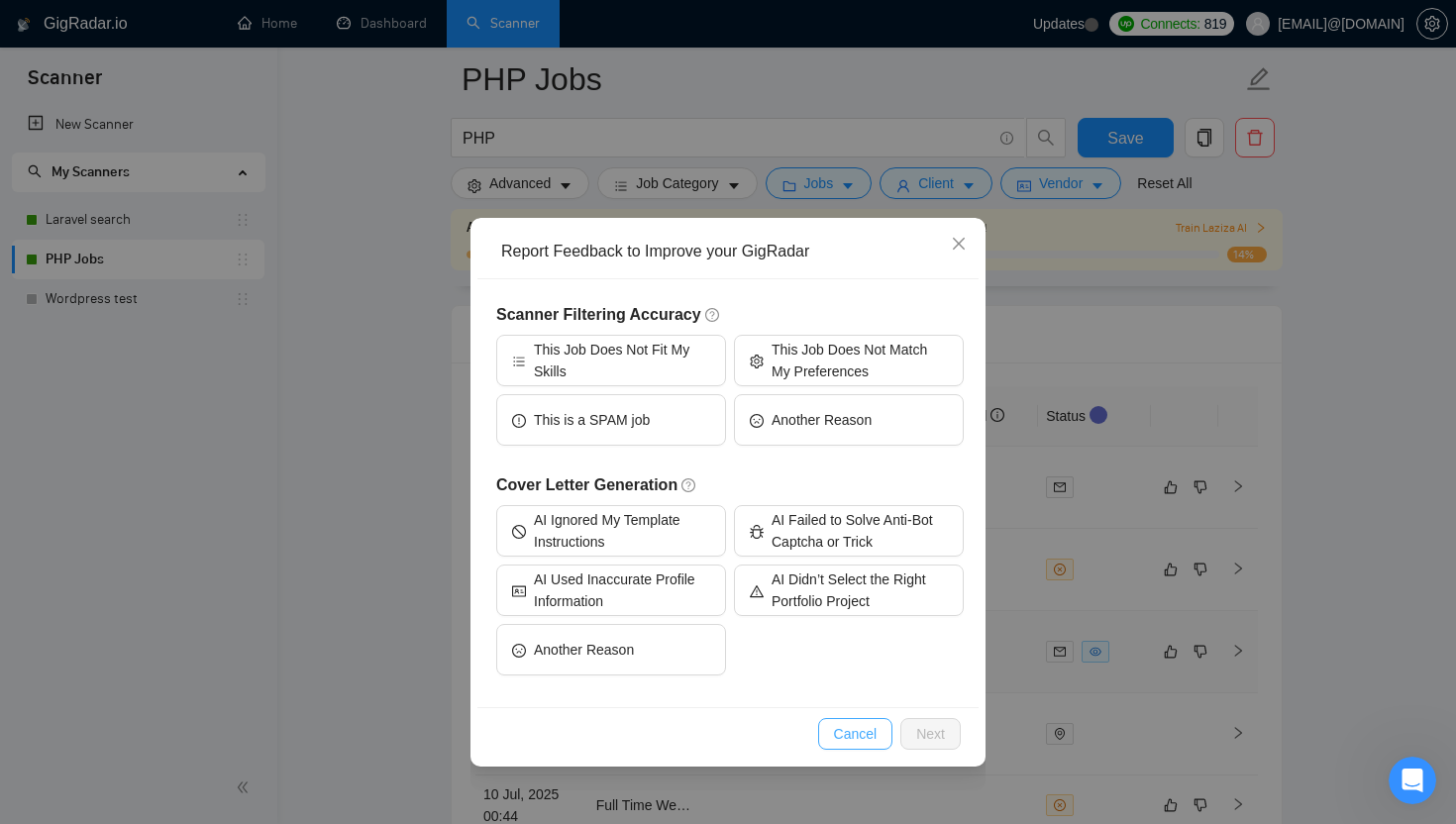 click on "Cancel" at bounding box center (856, 734) 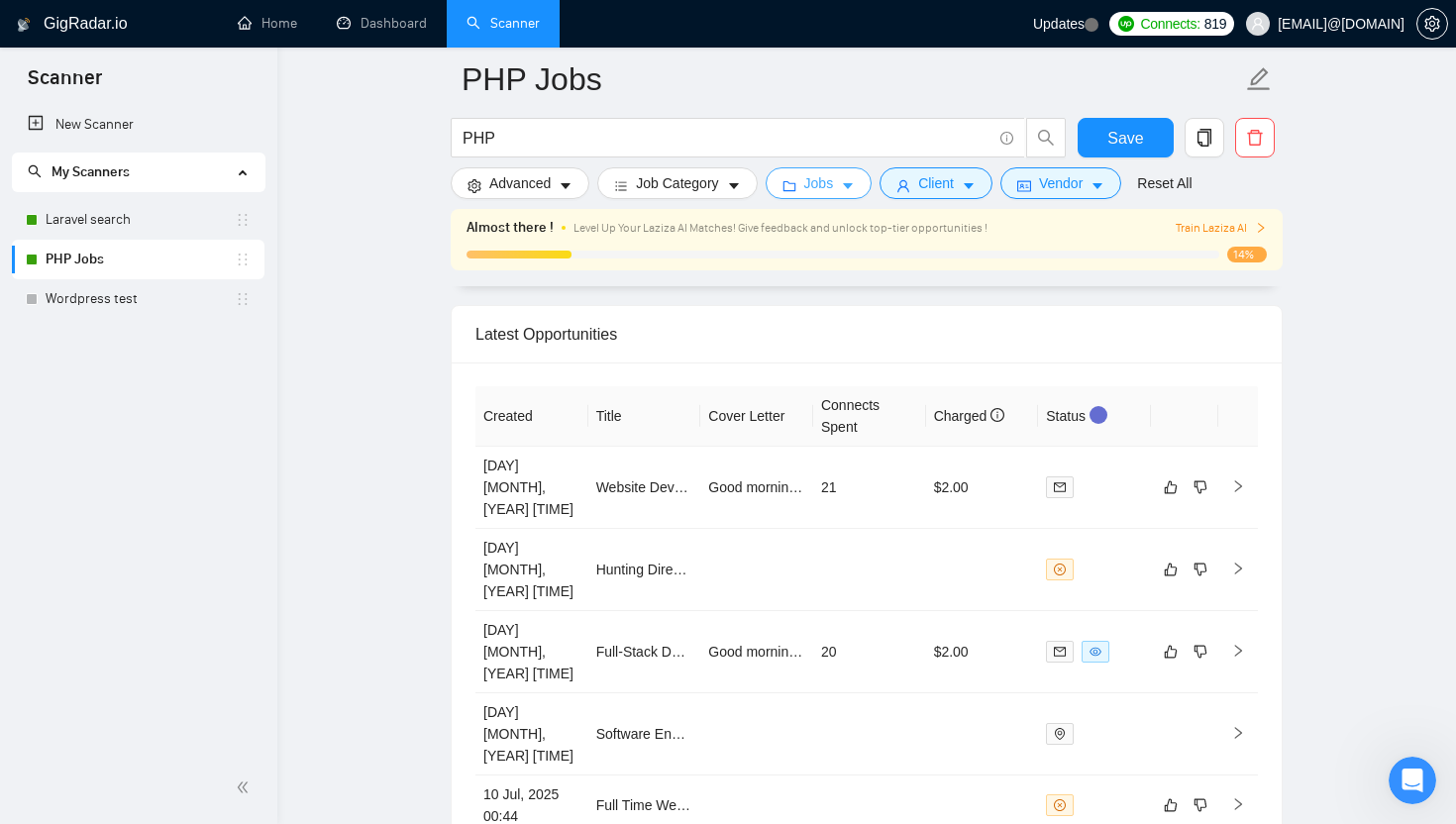 click on "Jobs" at bounding box center (819, 183) 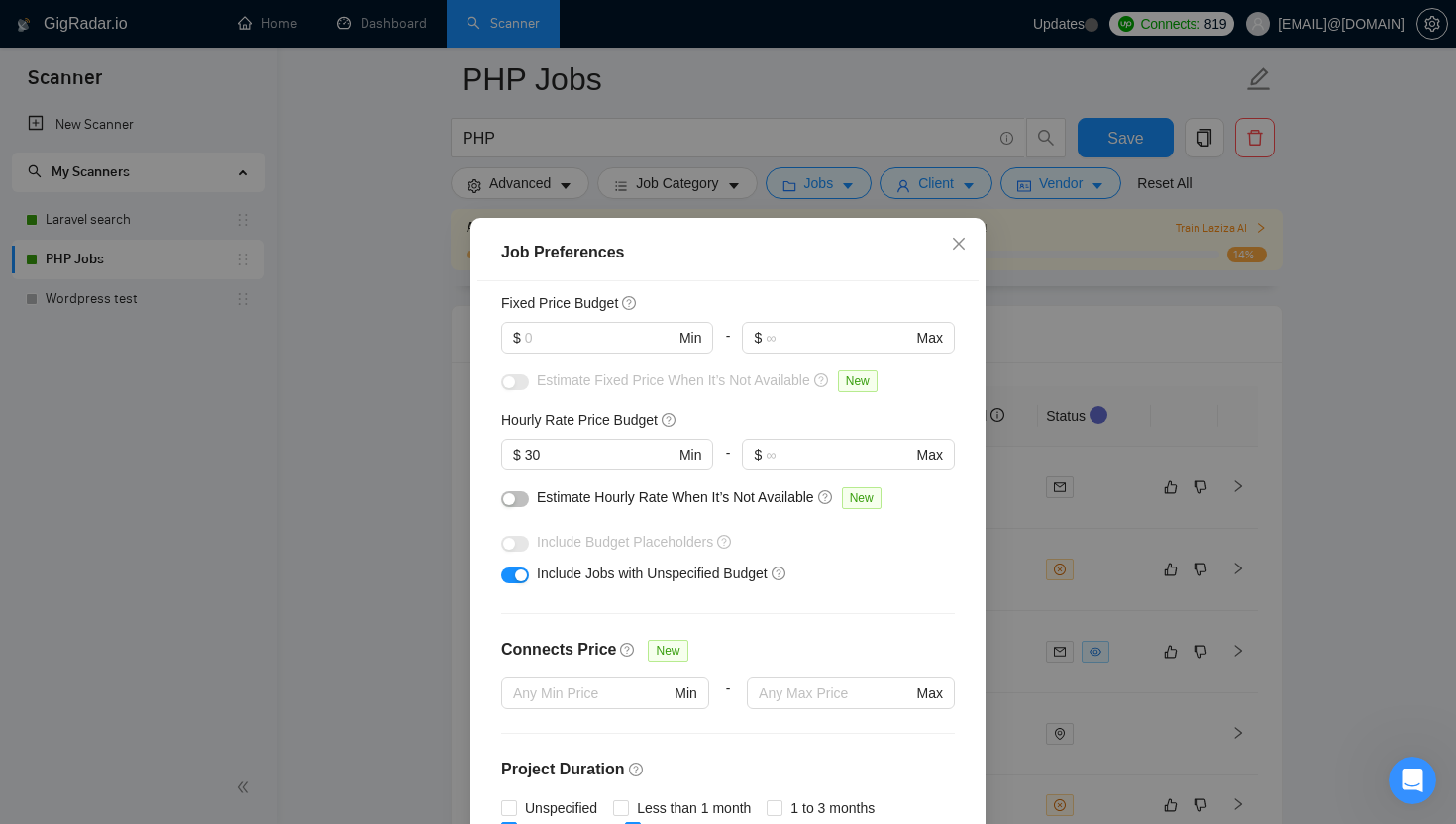 scroll, scrollTop: 107, scrollLeft: 0, axis: vertical 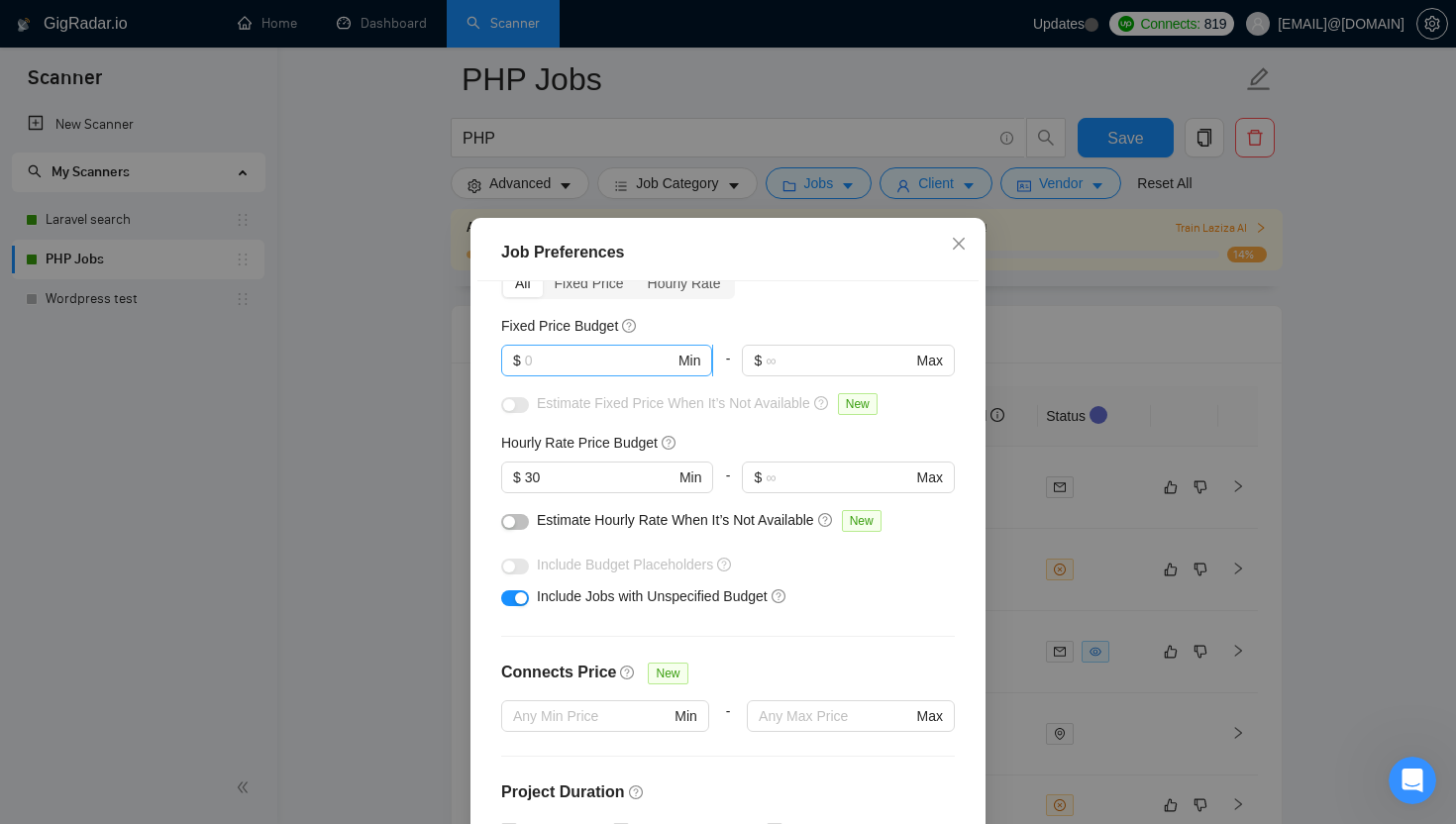 click on "$ Min" at bounding box center [606, 360] 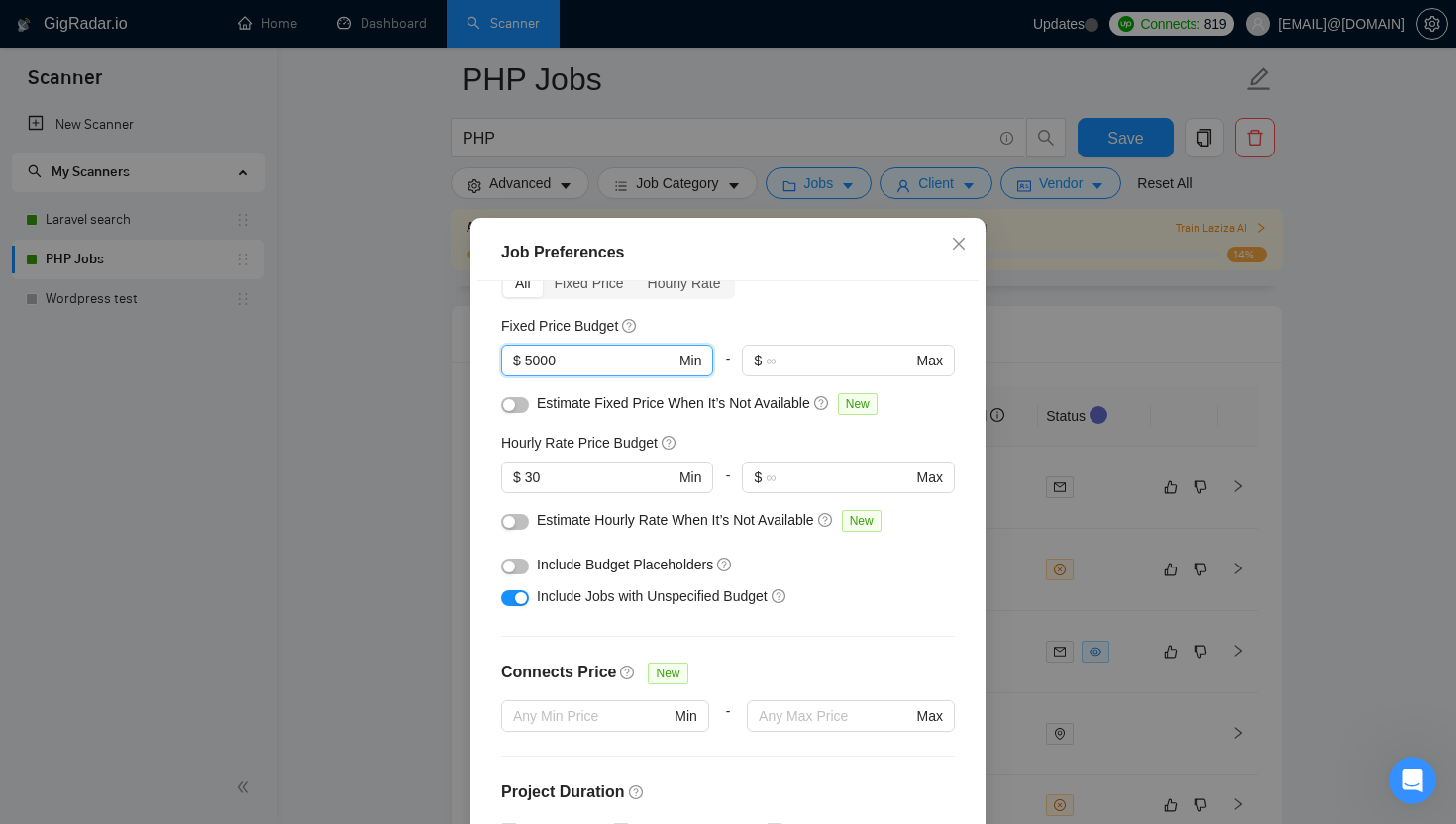 type on "5000" 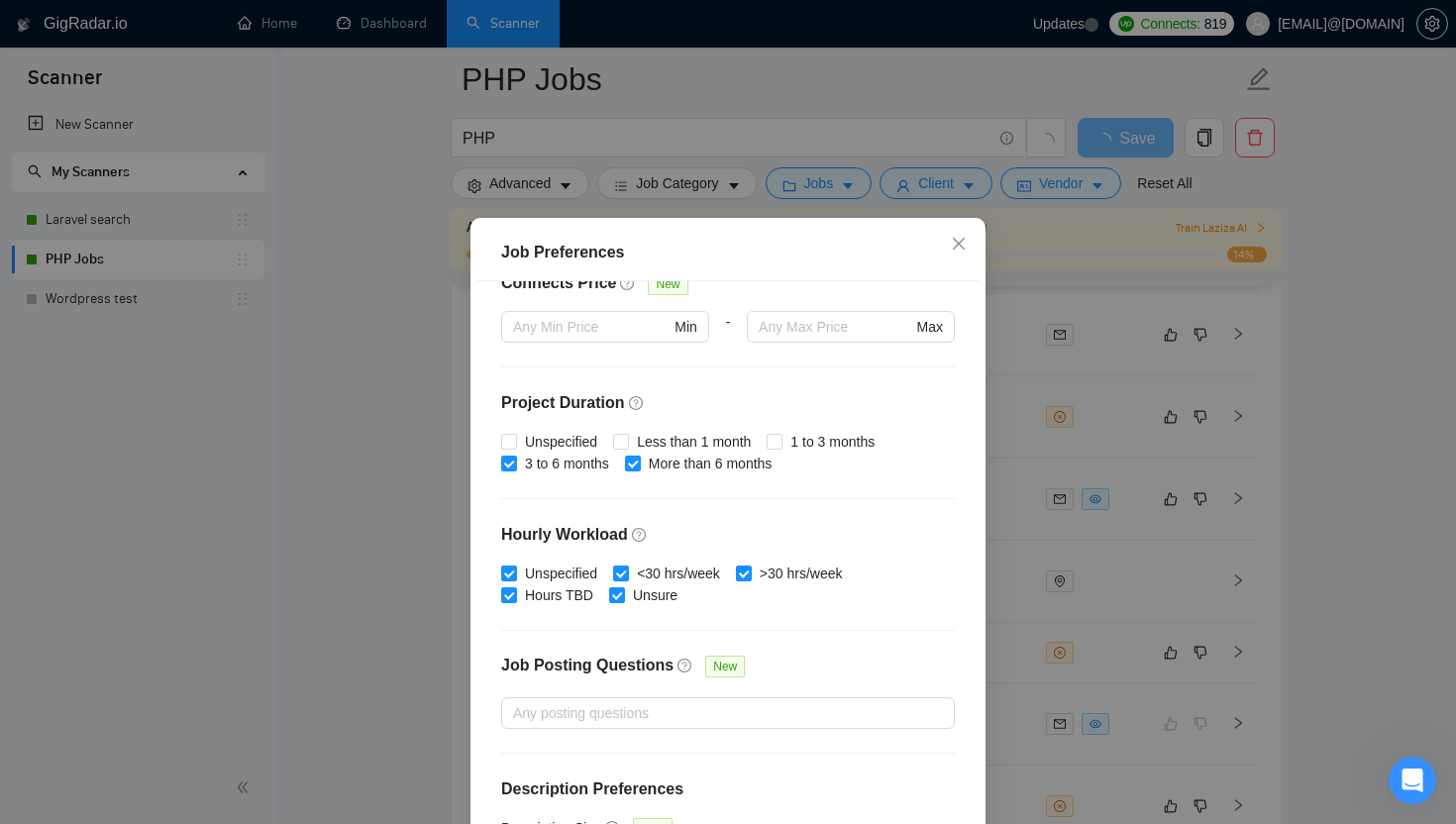 scroll, scrollTop: 540, scrollLeft: 0, axis: vertical 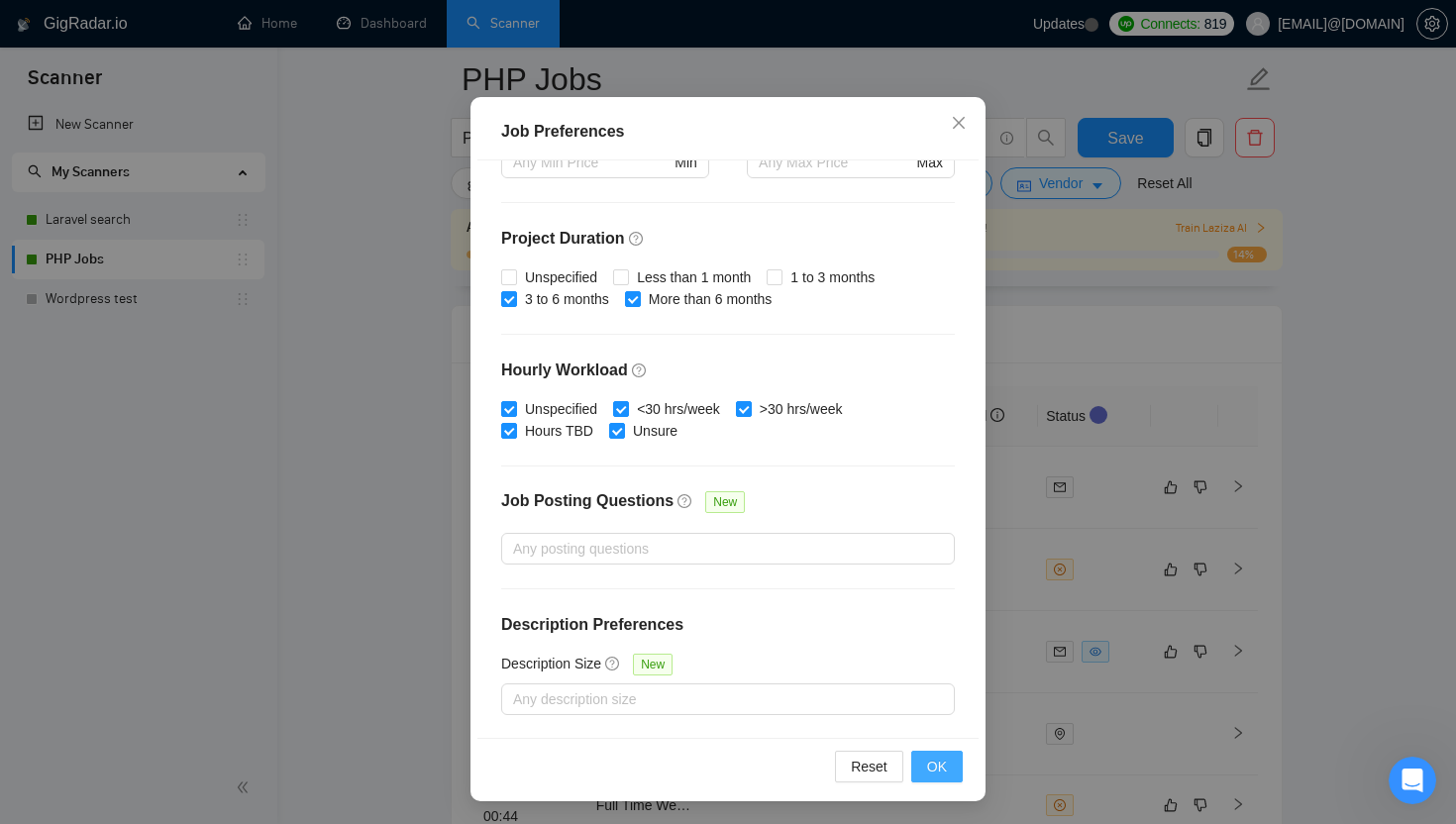 click on "OK" at bounding box center (937, 767) 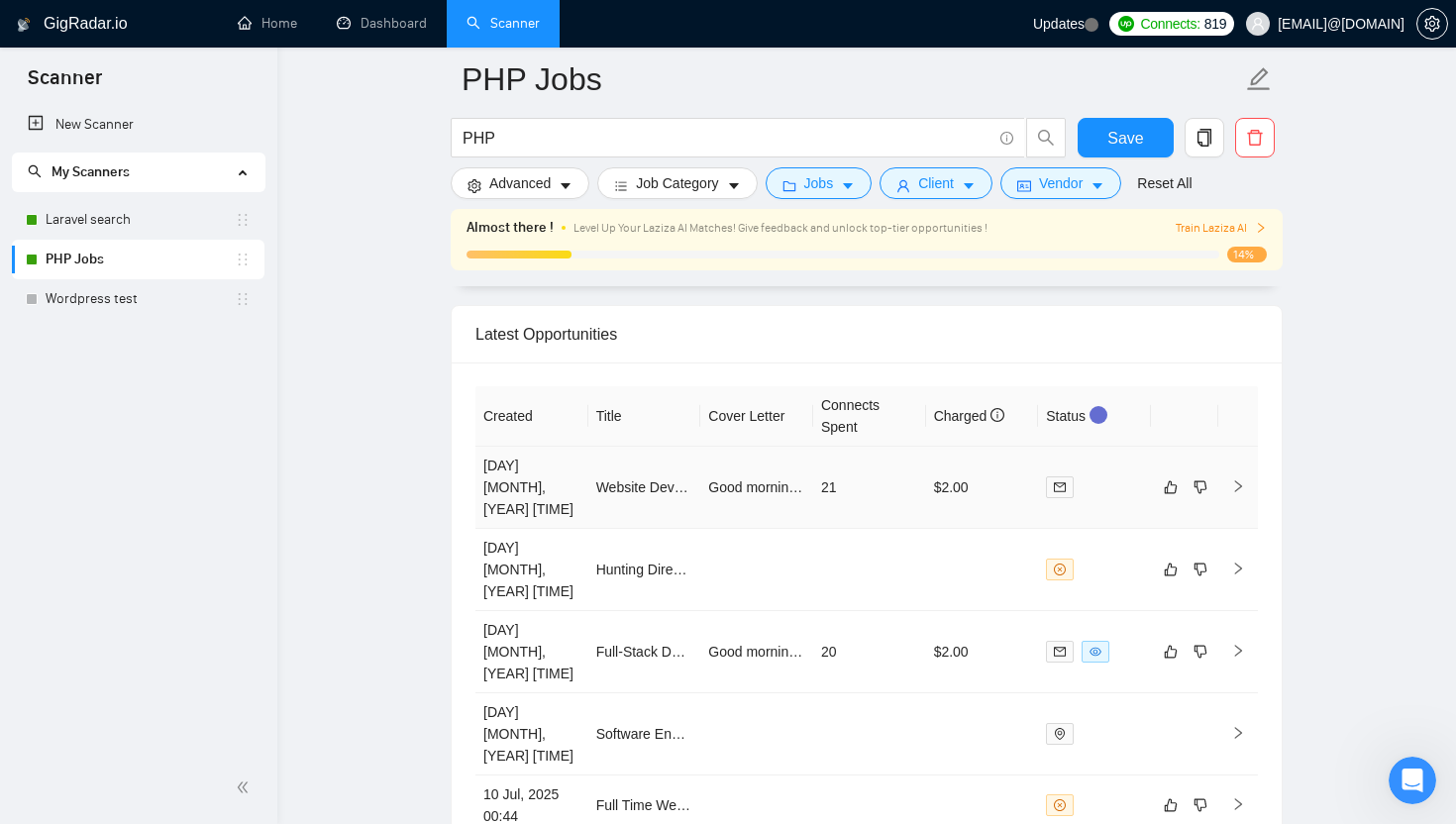 click on "[DAY] [MONTH], [YEAR] [TIME]" at bounding box center [532, 487] 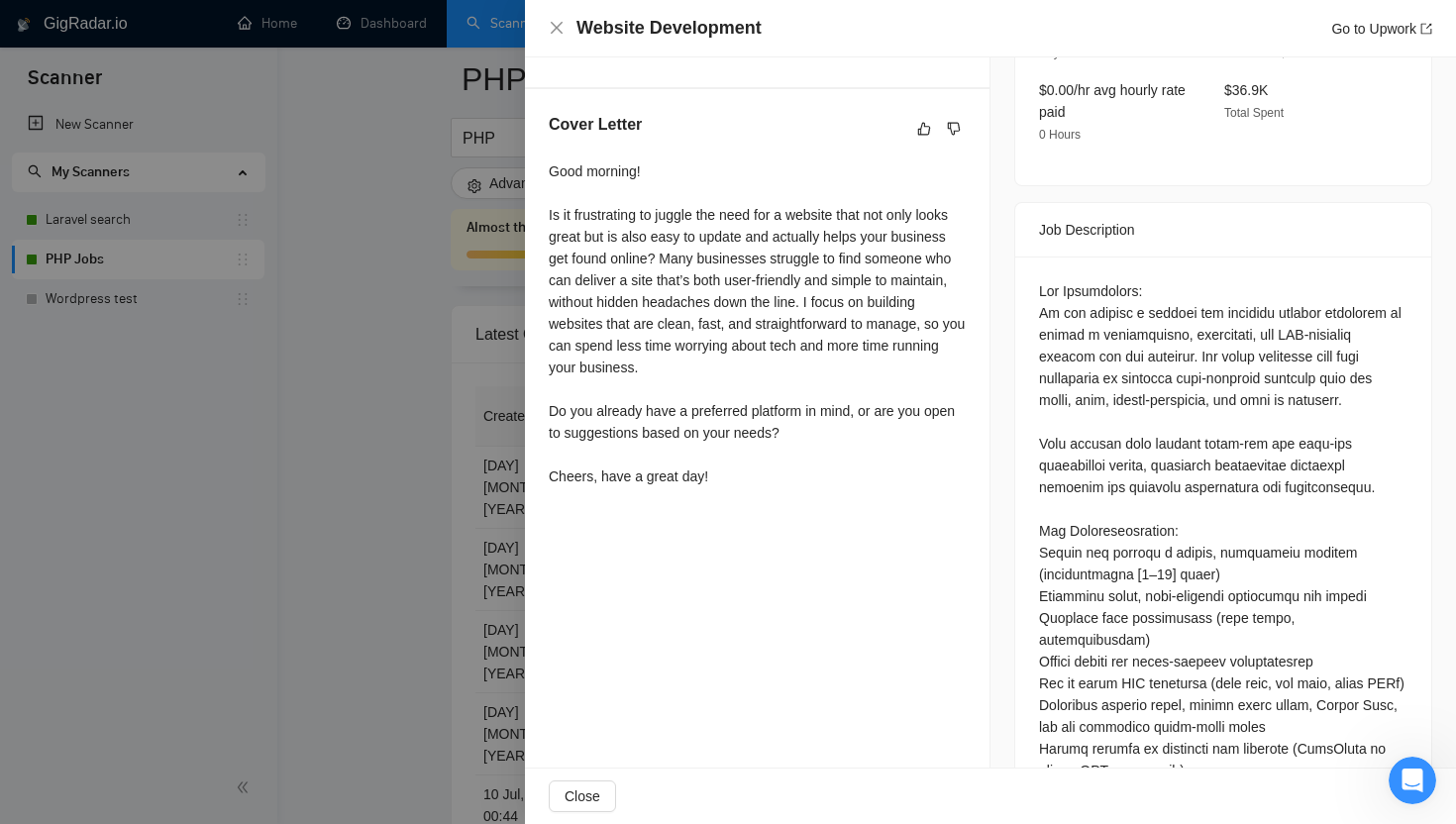 click on "Cover Letter Good morning!
Is it frustrating to juggle the need for a website that not only looks great but is also easy to update and actually helps your business get found online? Many businesses struggle to find someone who can deliver a site that’s both user-friendly and simple to maintain, without hidden headaches down the line. I focus on building websites that are clean, fast, and straightforward to manage, so you can spend less time worrying about tech and more time running your business.
Do you already have a preferred platform in mind, or are you open to suggestions based on your needs?
Cheers, have a great day!" at bounding box center (757, 304) 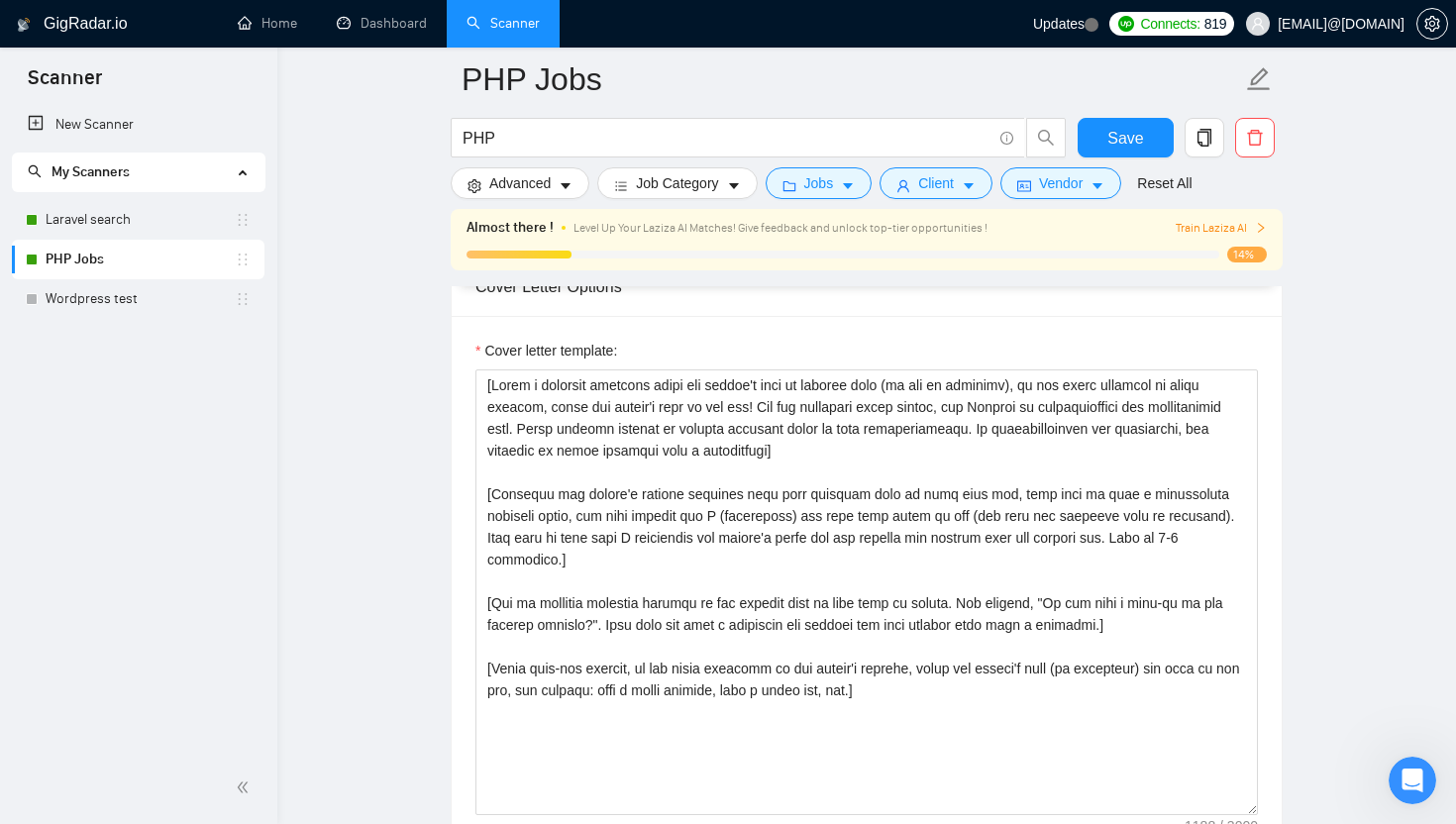 scroll, scrollTop: 1700, scrollLeft: 0, axis: vertical 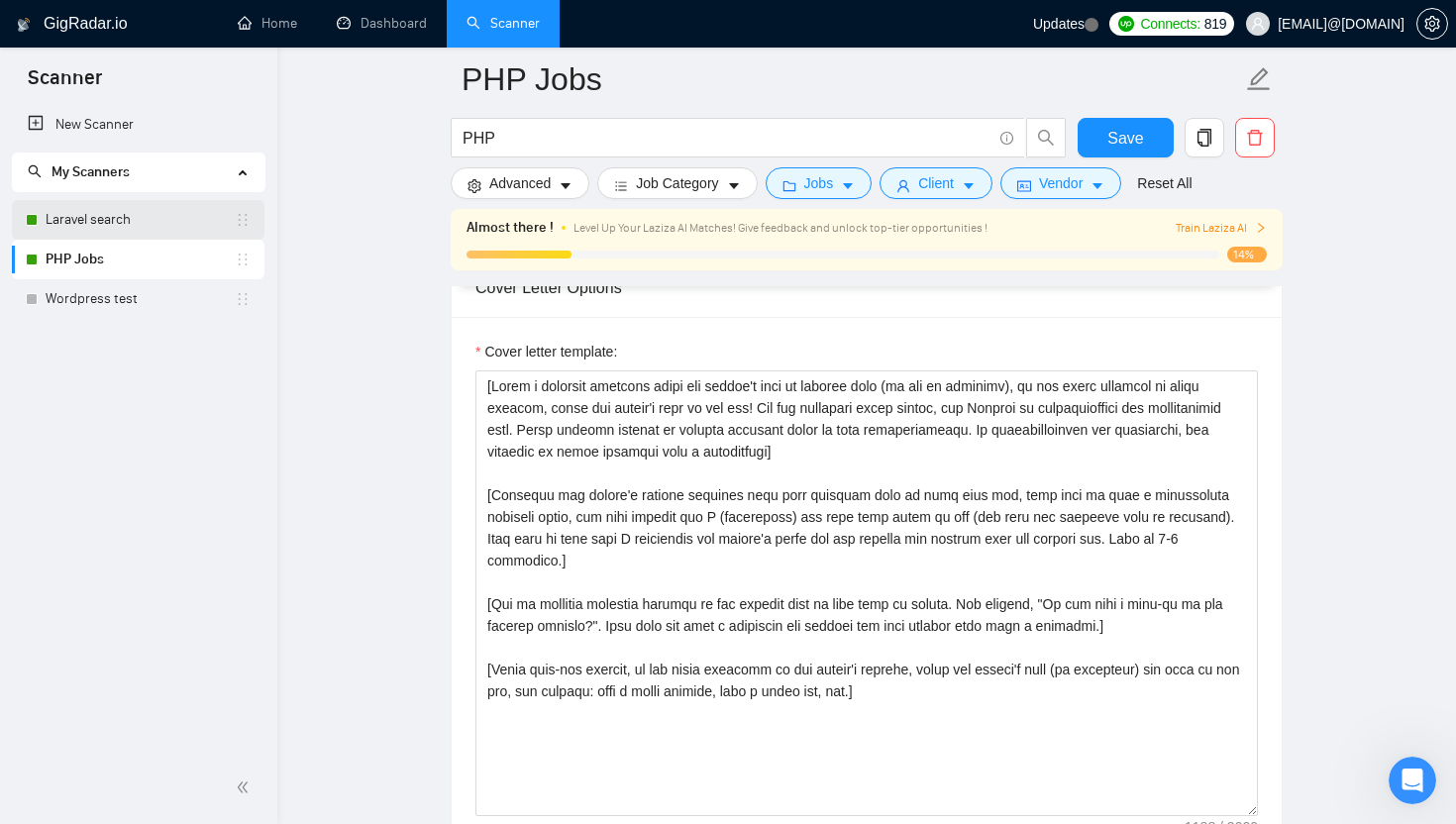 click on "Laravel search" at bounding box center (140, 220) 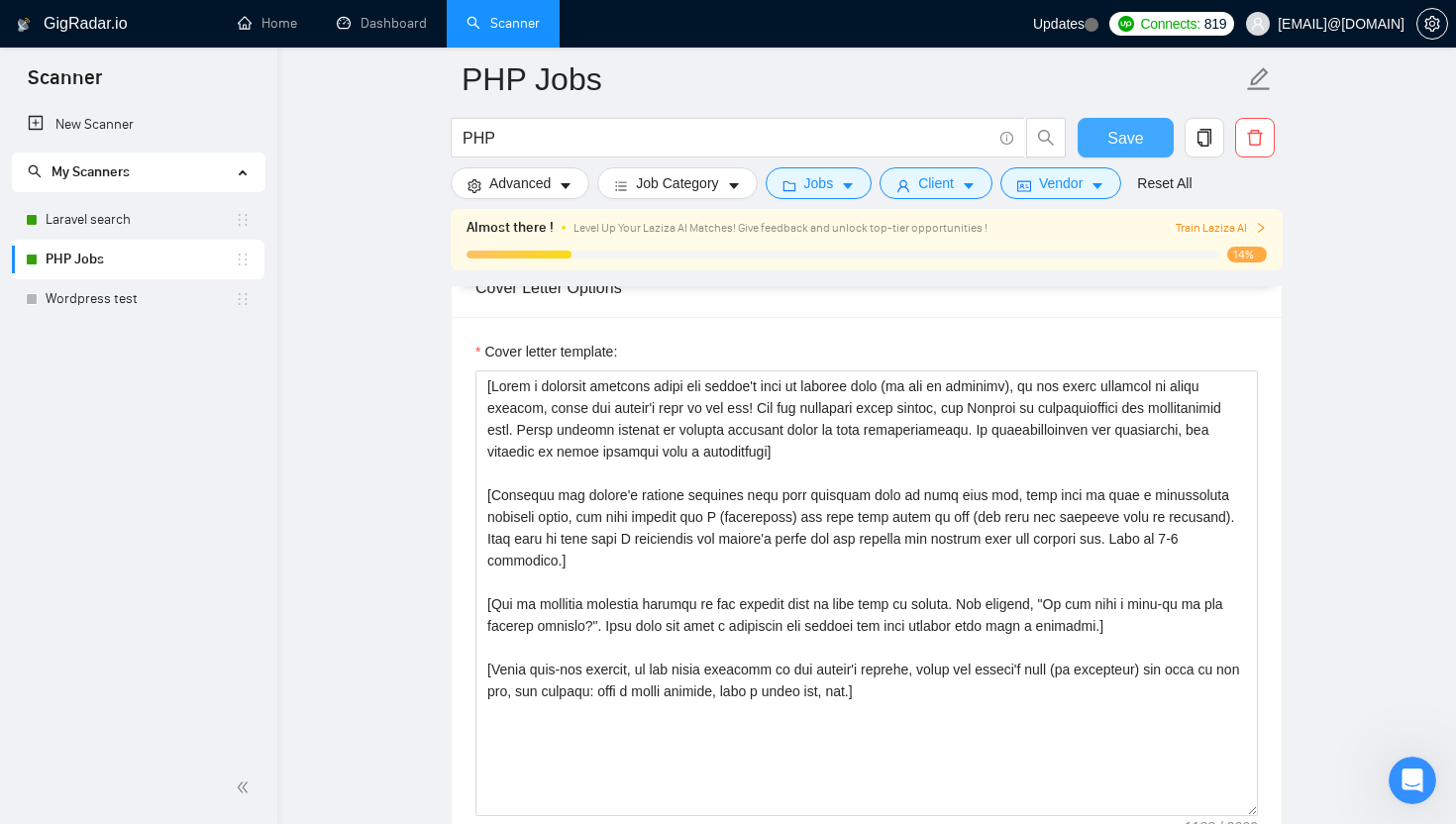 drag, startPoint x: 1091, startPoint y: 141, endPoint x: 867, endPoint y: 160, distance: 224.80436 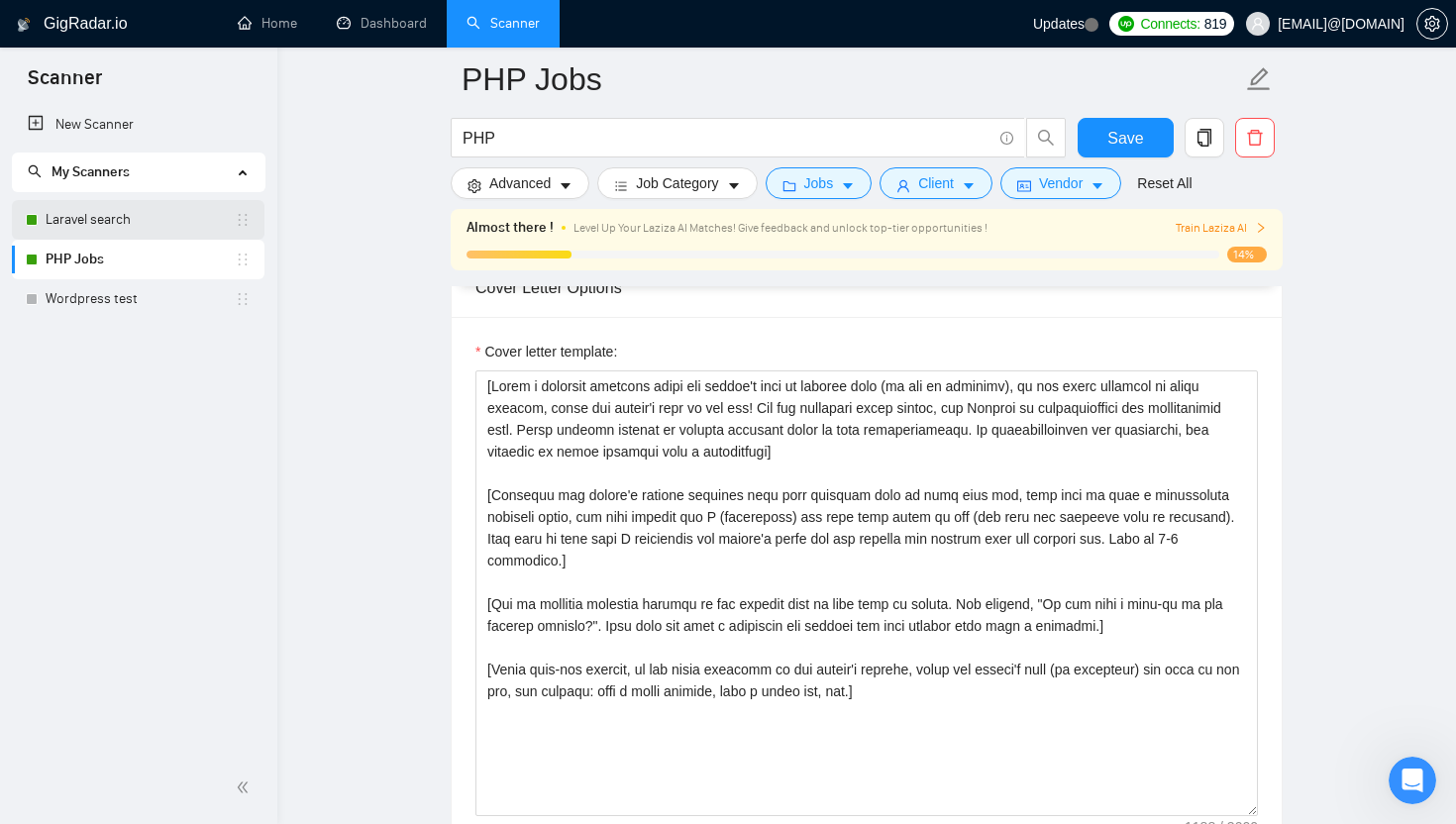 click on "Laravel search" at bounding box center [140, 220] 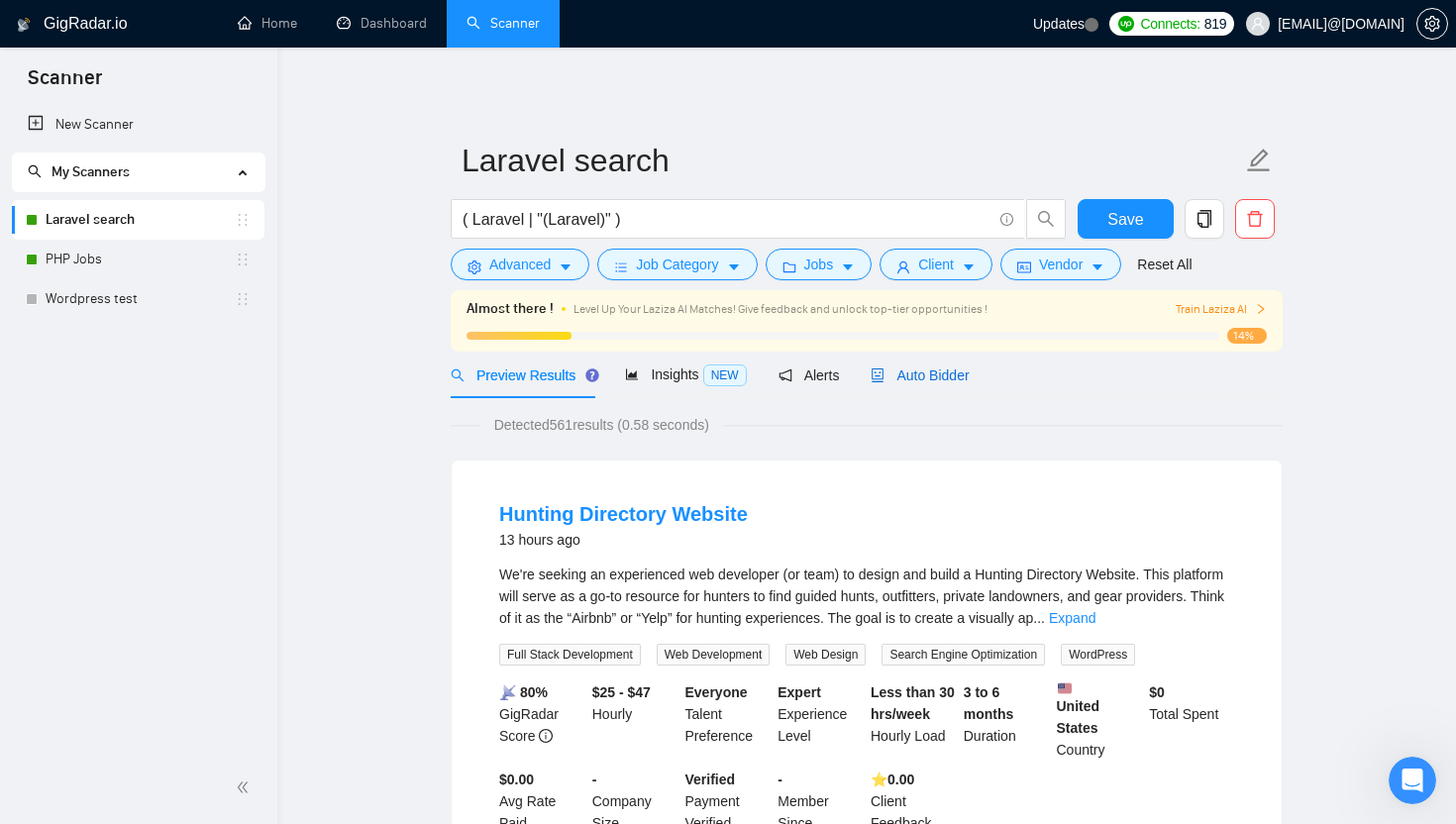 click on "Auto Bidder" at bounding box center [919, 375] 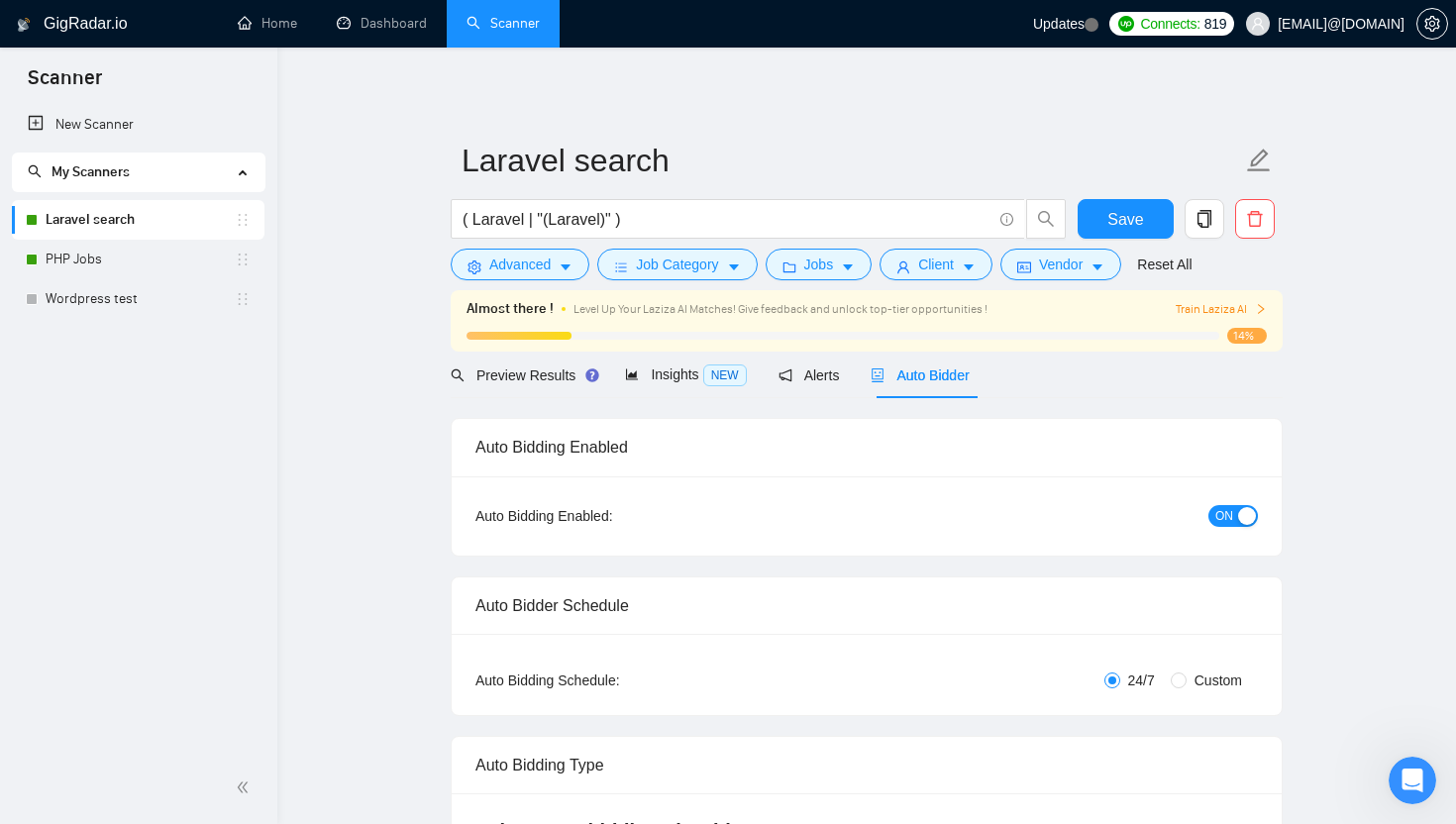 type 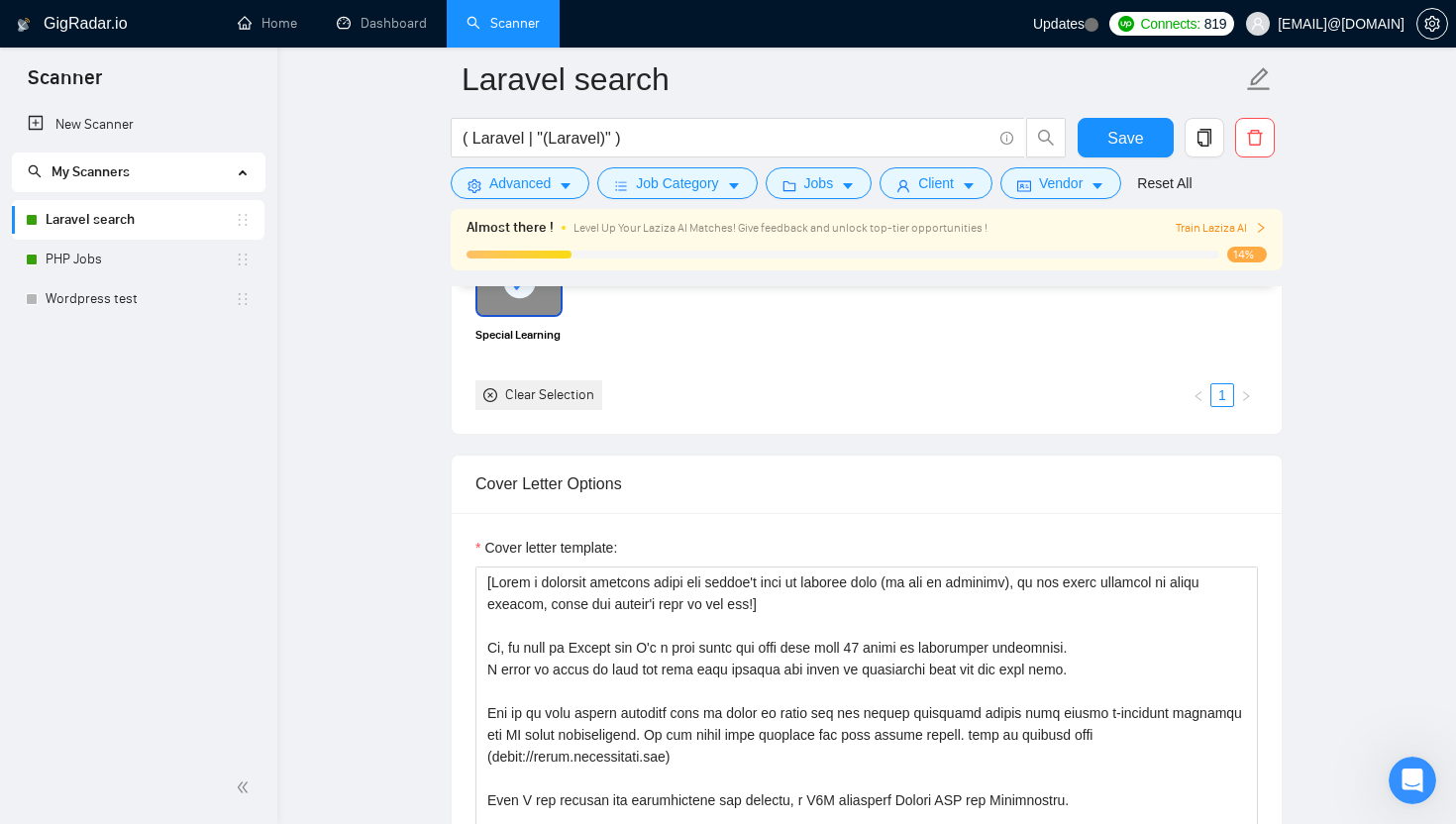 scroll, scrollTop: 1752, scrollLeft: 0, axis: vertical 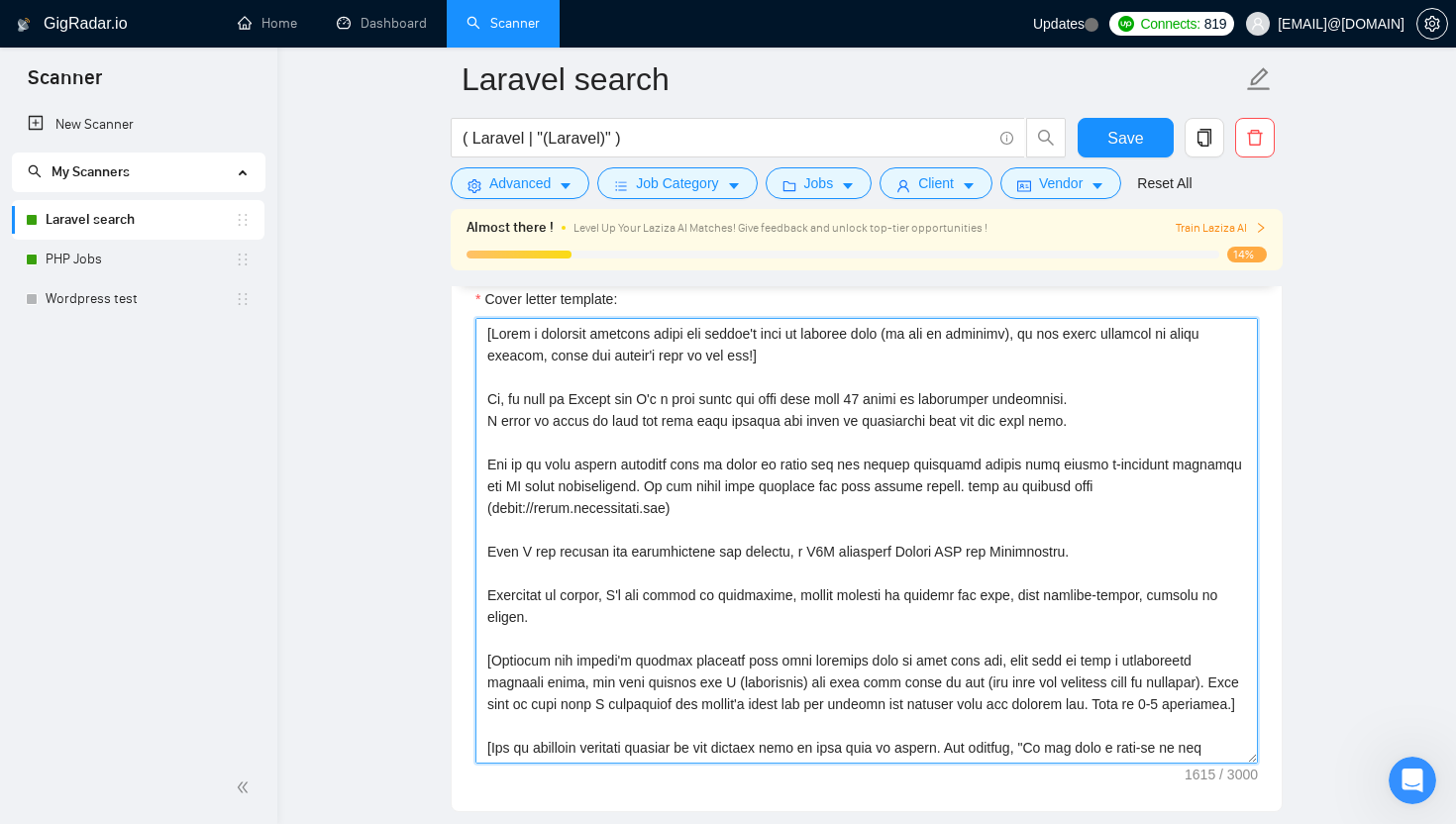 click on "Cover letter template:" at bounding box center (867, 541) 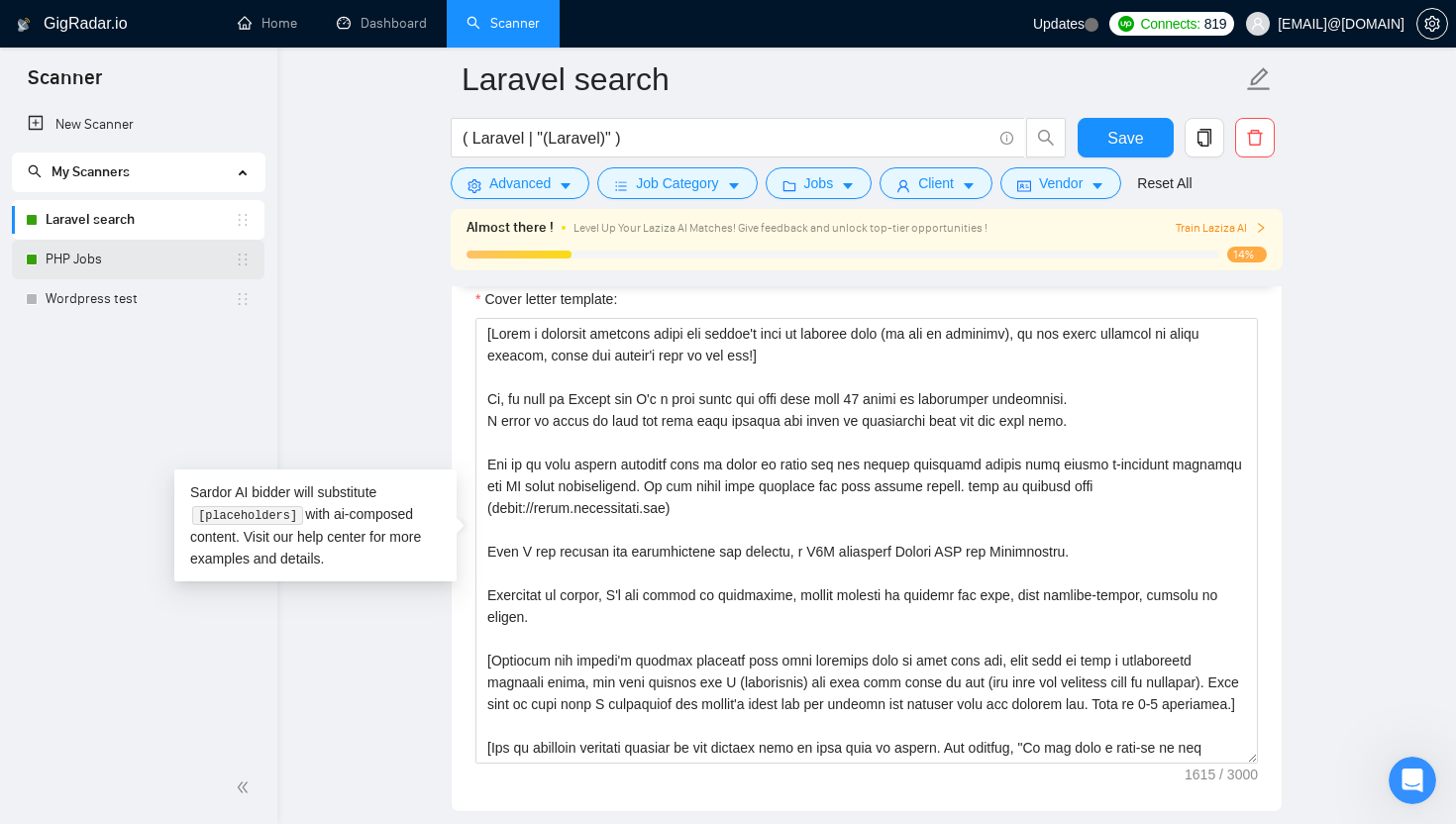 drag, startPoint x: 104, startPoint y: 257, endPoint x: 118, endPoint y: 256, distance: 14.035669 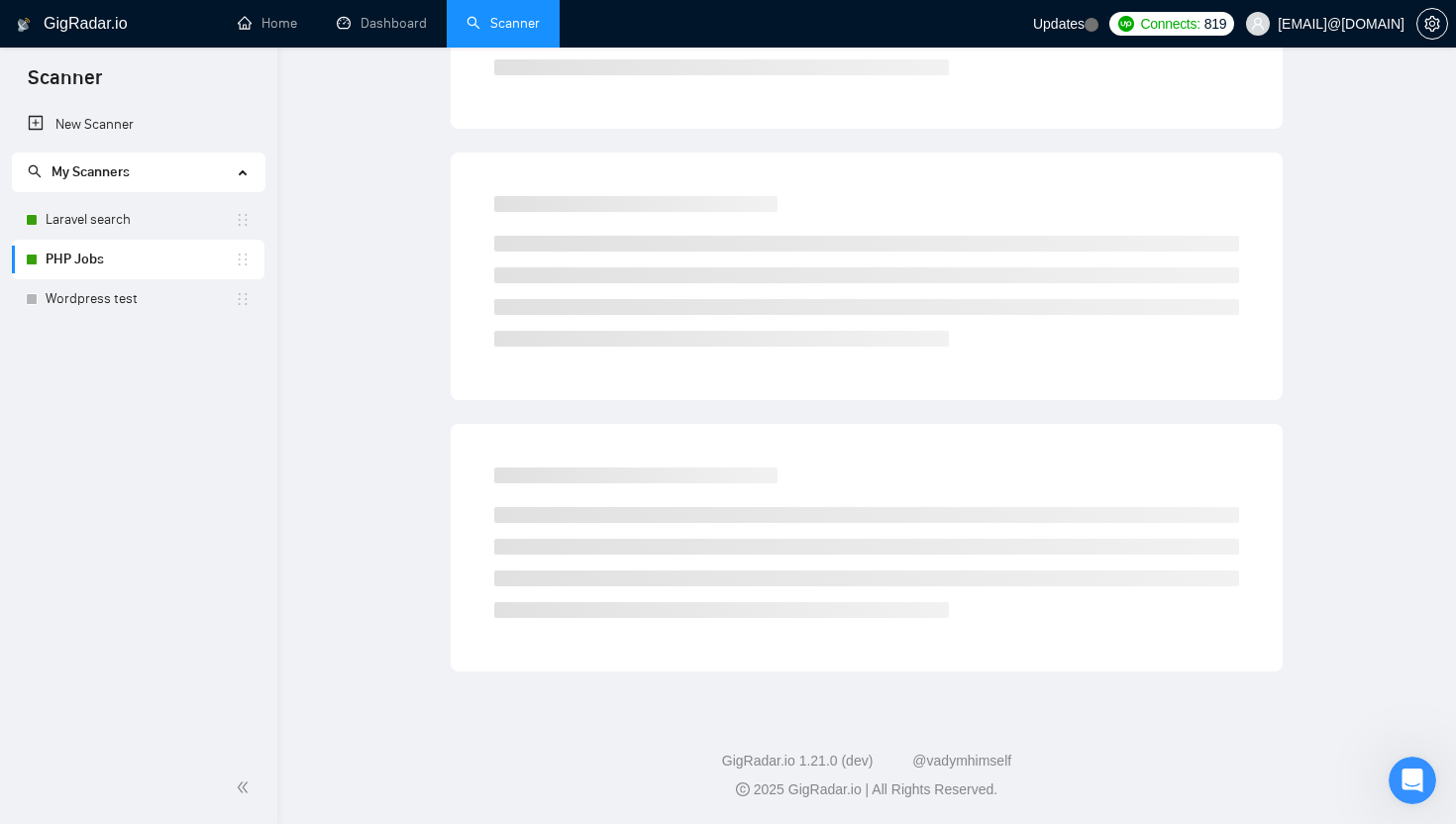 scroll, scrollTop: 0, scrollLeft: 0, axis: both 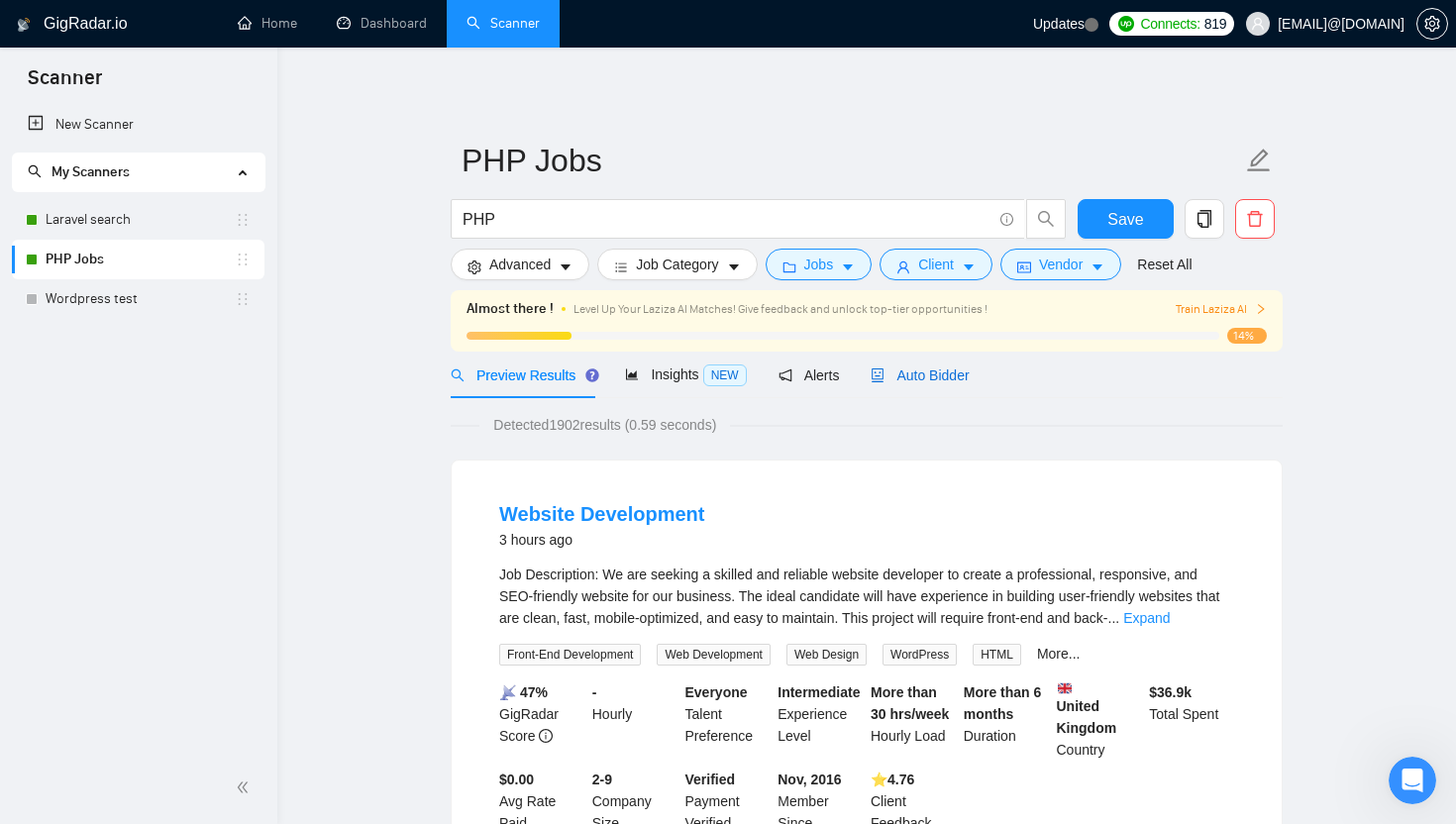 drag, startPoint x: 952, startPoint y: 366, endPoint x: 939, endPoint y: 356, distance: 16.401219 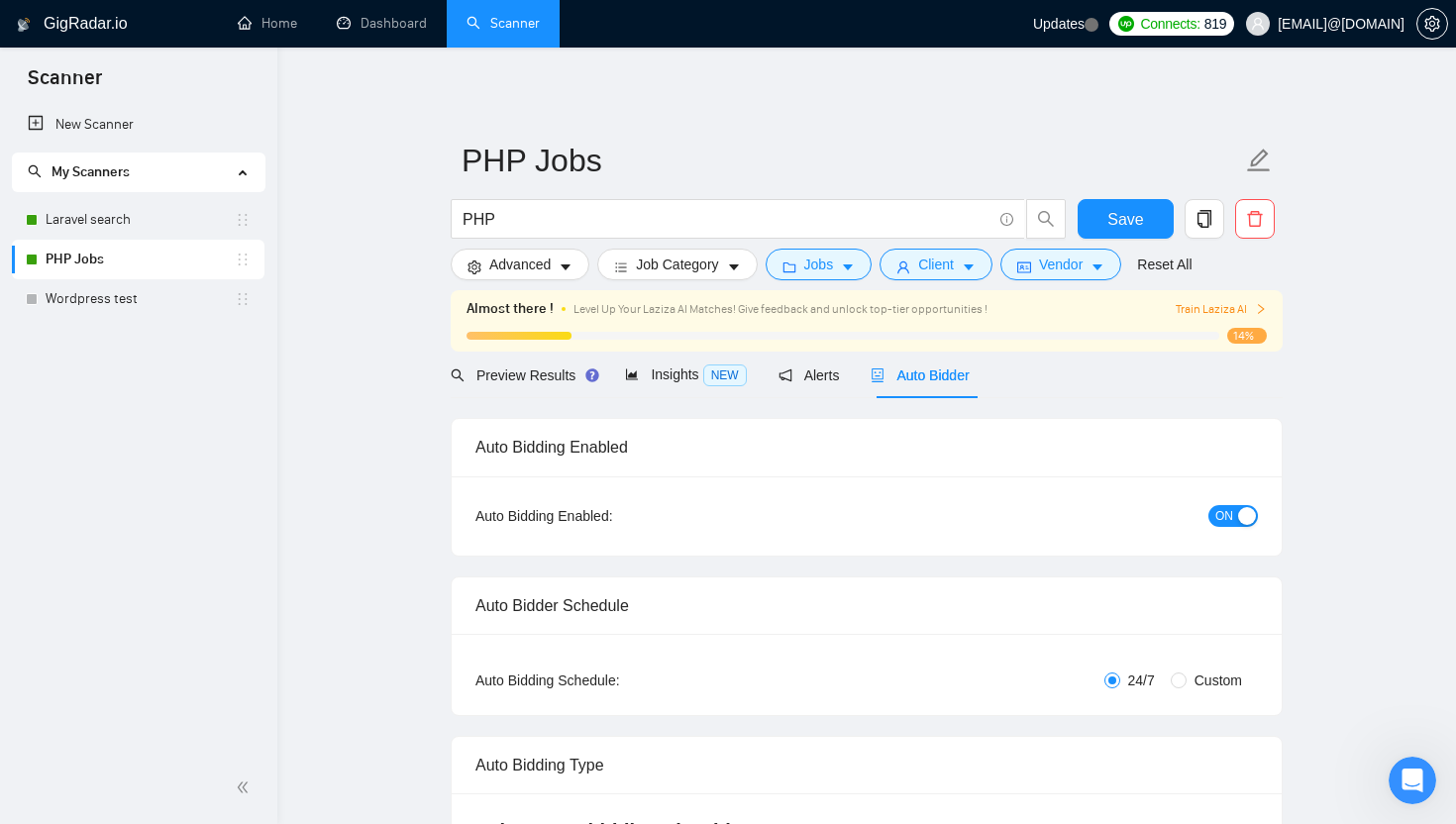 type 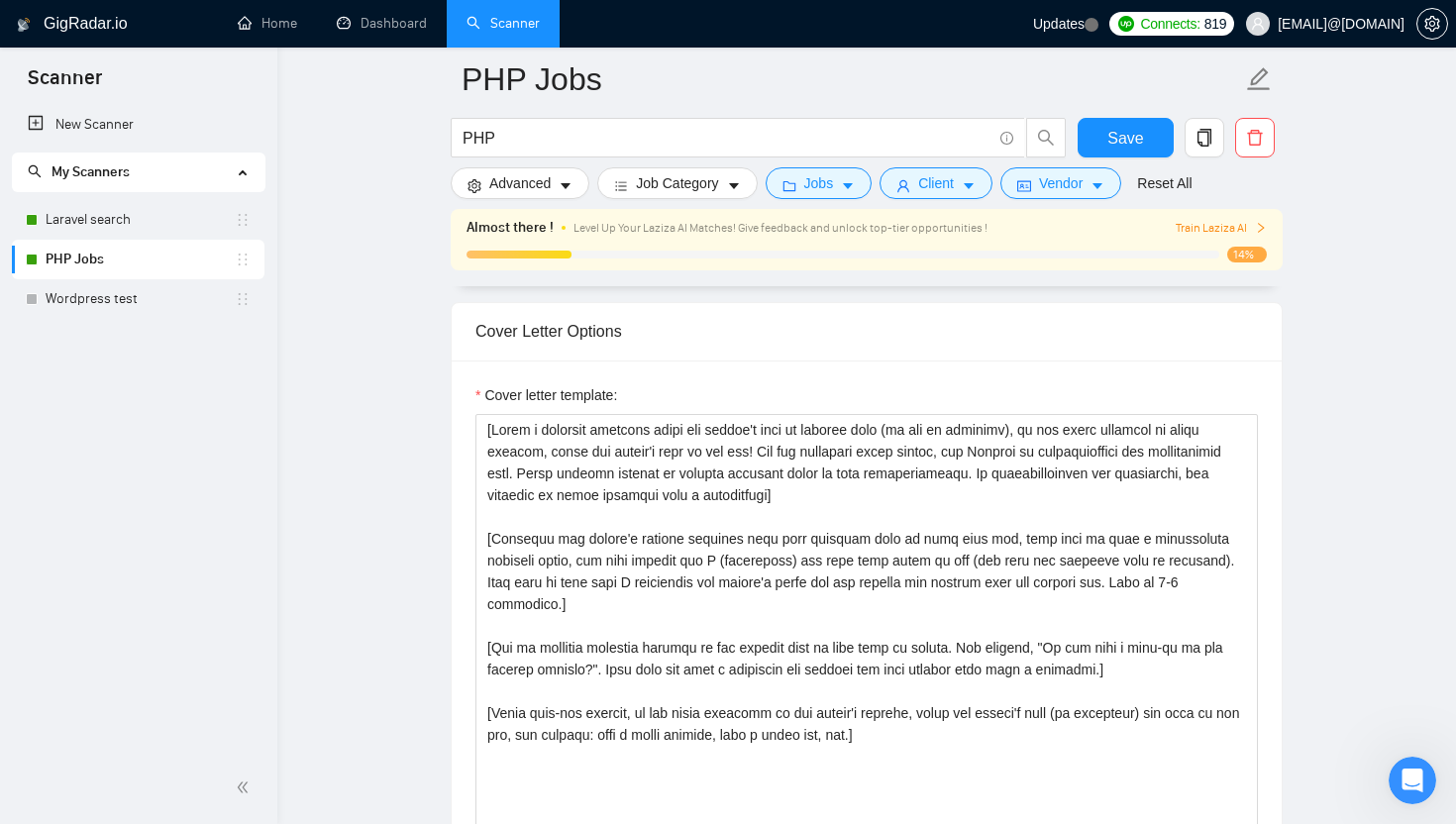 scroll, scrollTop: 1790, scrollLeft: 0, axis: vertical 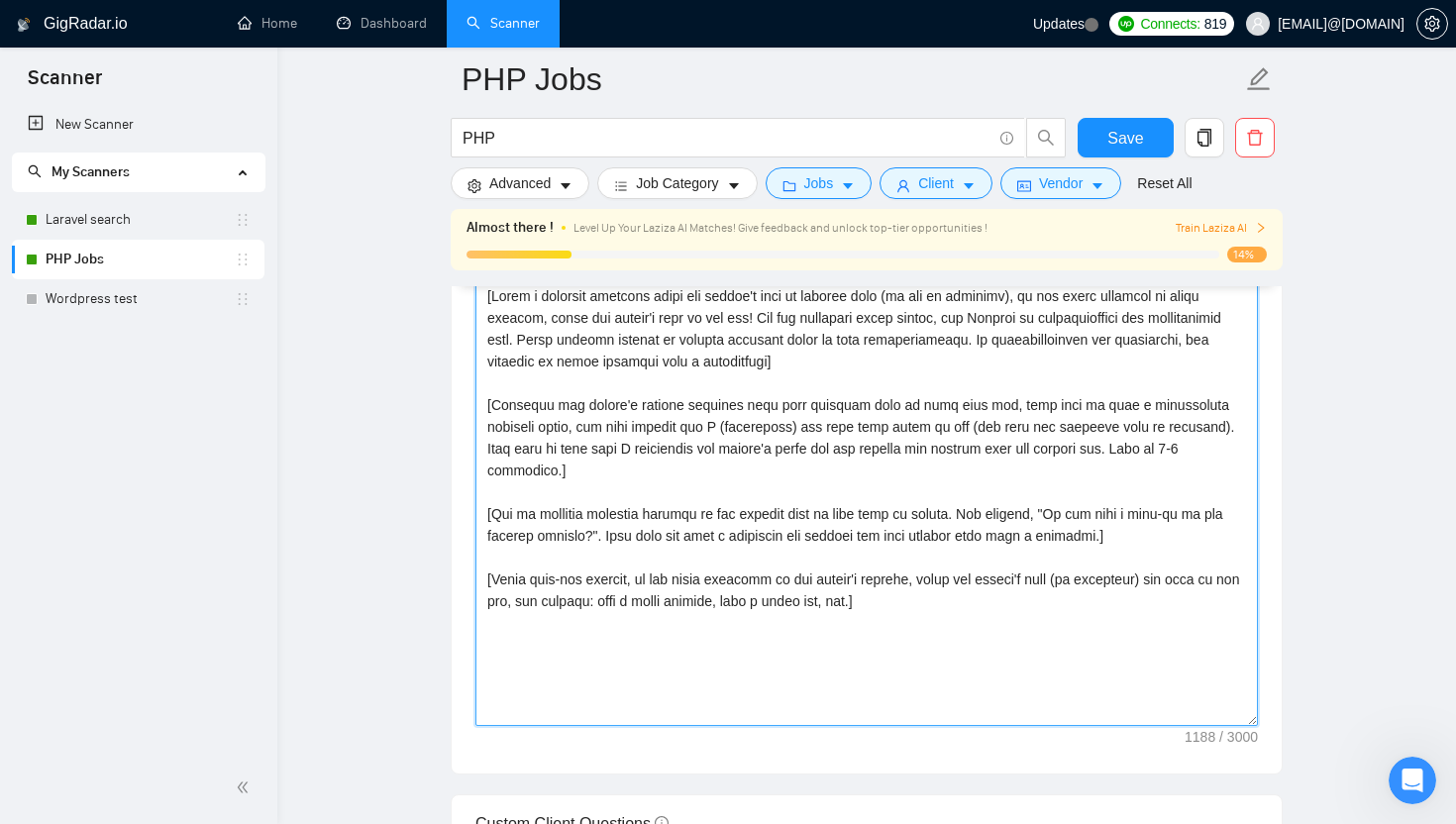 click on "Cover letter template:" at bounding box center [867, 503] 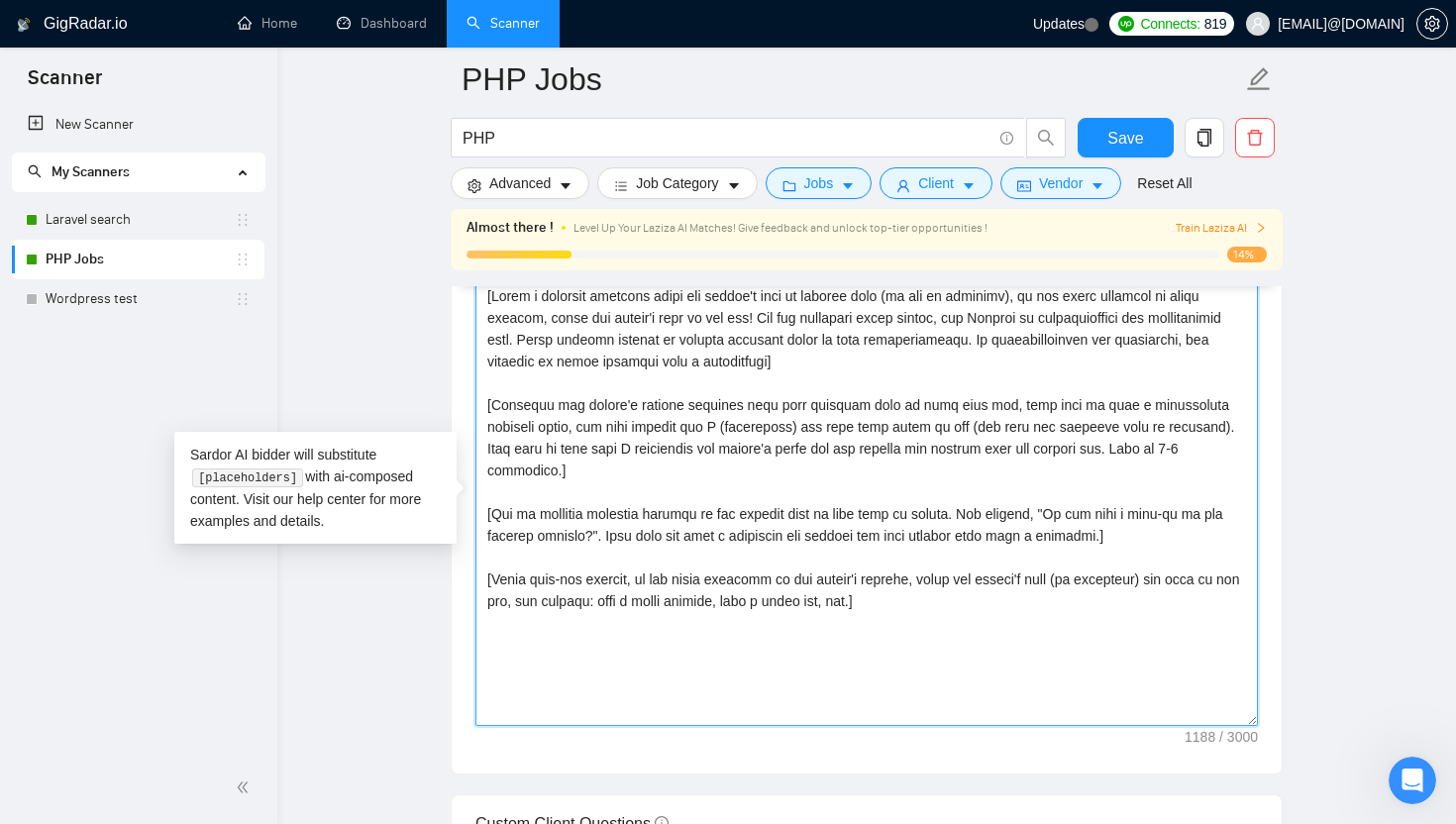 paste on "]
Hi, my name is [FIRST] and I'm a full stack dev with more than 15 years of commercial experience.
I would be happy to help you with your project and share my experience with you and your team.
One of my most recent projects that is close to yours was the custom warehouse system with custom e-commerce platform for UK sofas manufacturer. It was built from existent byt very legacy system. this is shorten demo (https://nabru.devsmonkeys.com)
Also I was leading and implementing the project, a P2P encrypted Online CRM for Accountants.
Comparing to others, I'm not afraid of challenges, always willing to improve the code, good problem-solver, focused on result." 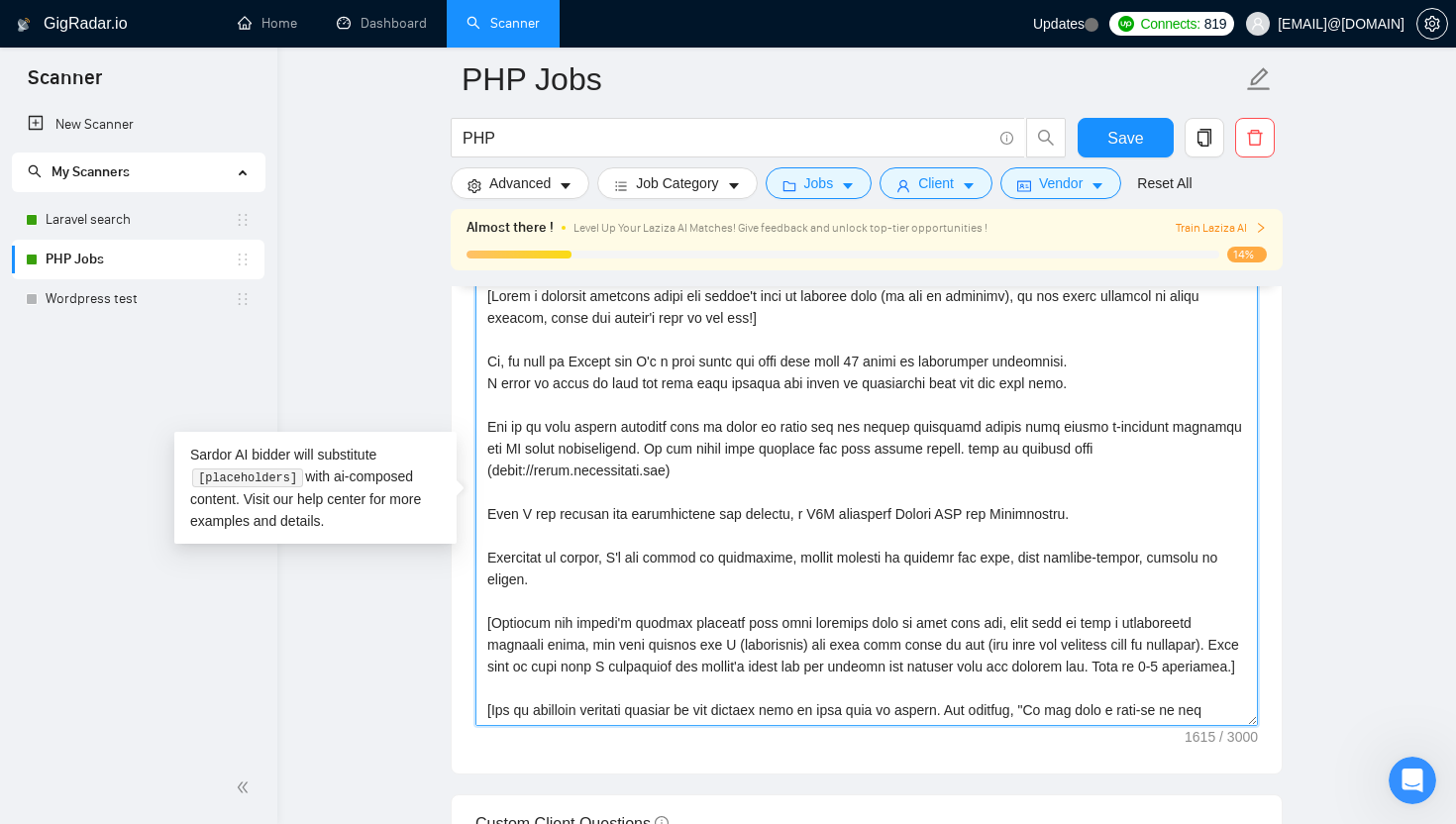 scroll, scrollTop: 80, scrollLeft: 0, axis: vertical 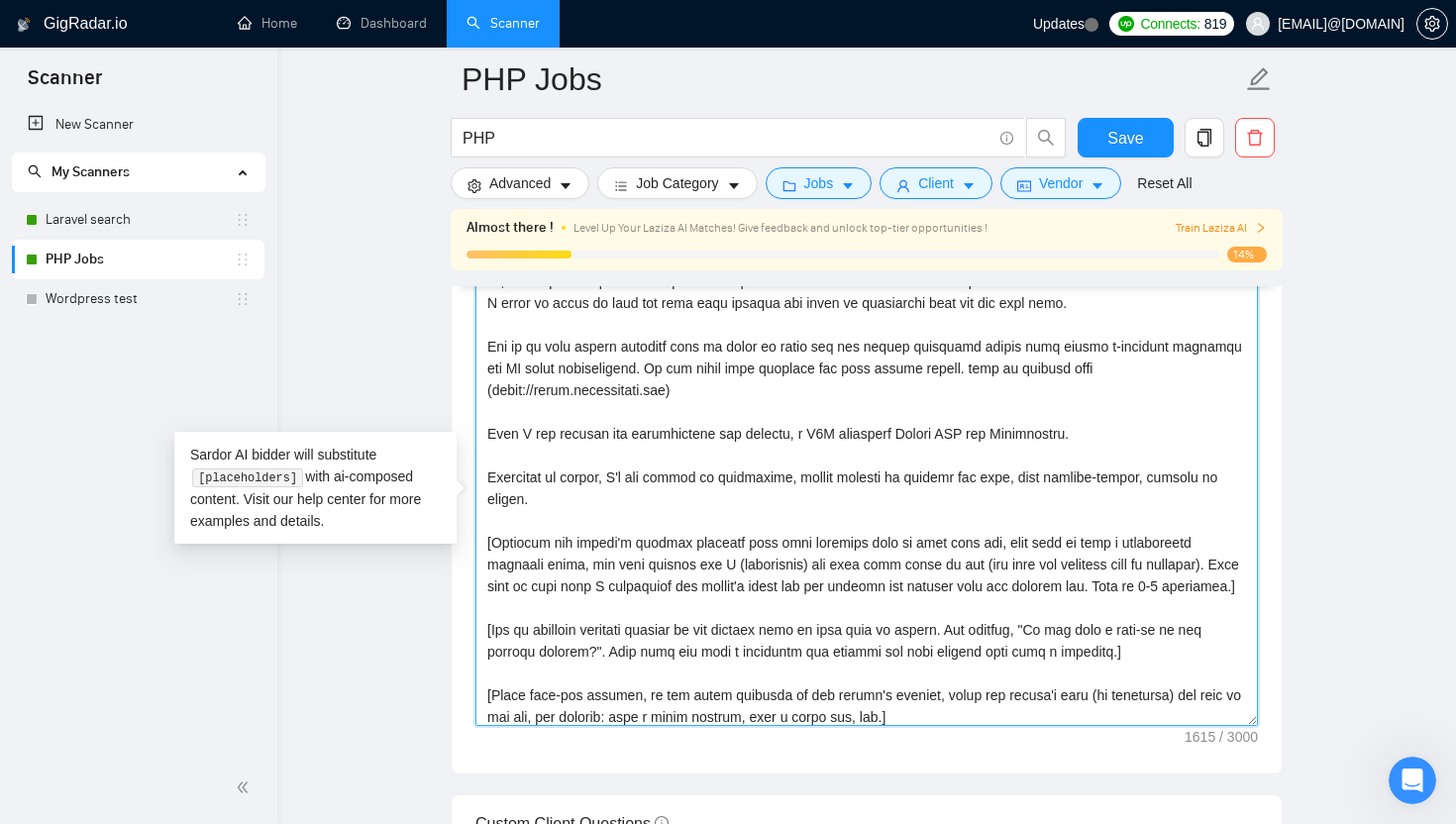 click on "Cover letter template:" at bounding box center [867, 503] 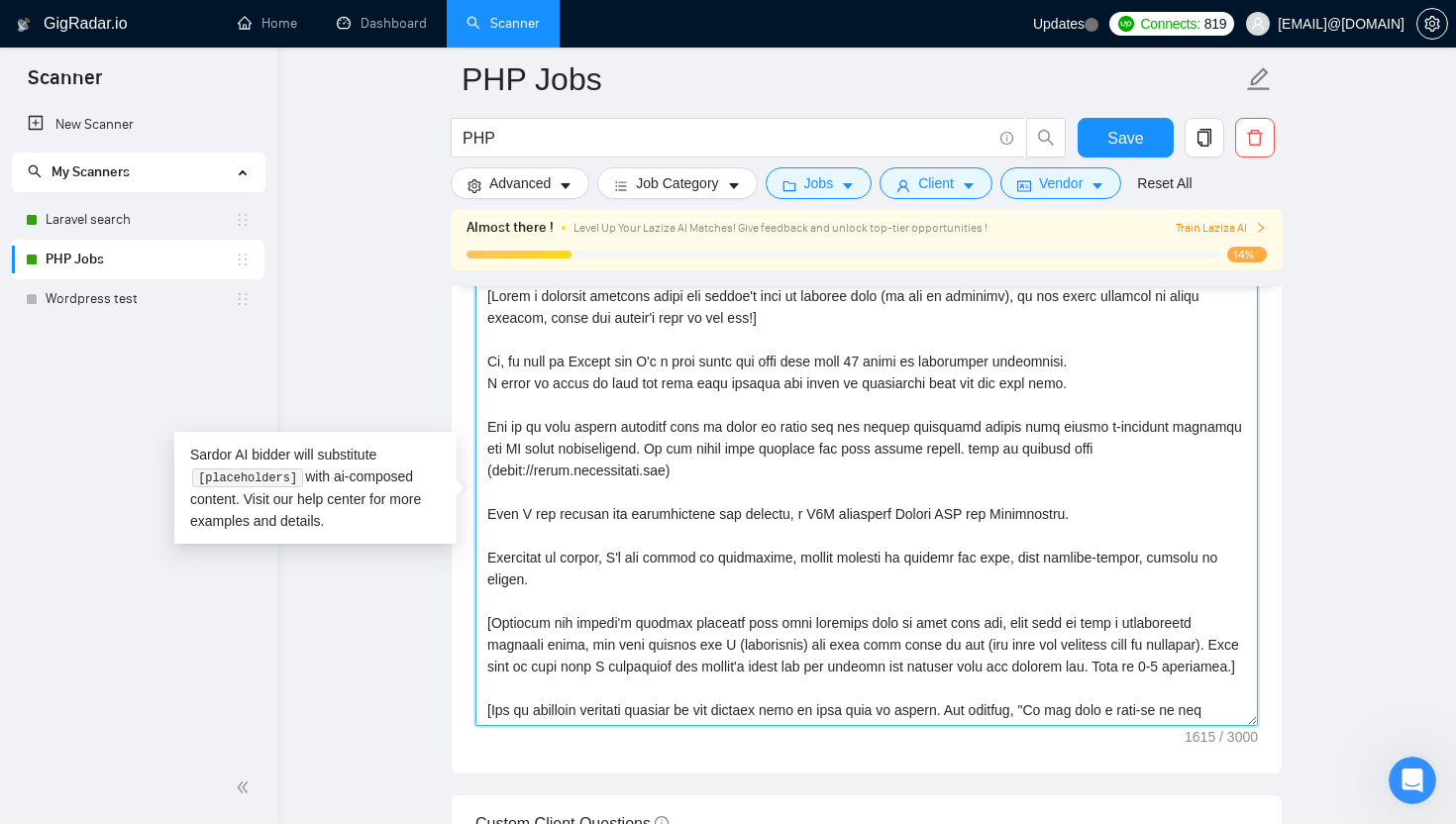 scroll, scrollTop: 87, scrollLeft: 0, axis: vertical 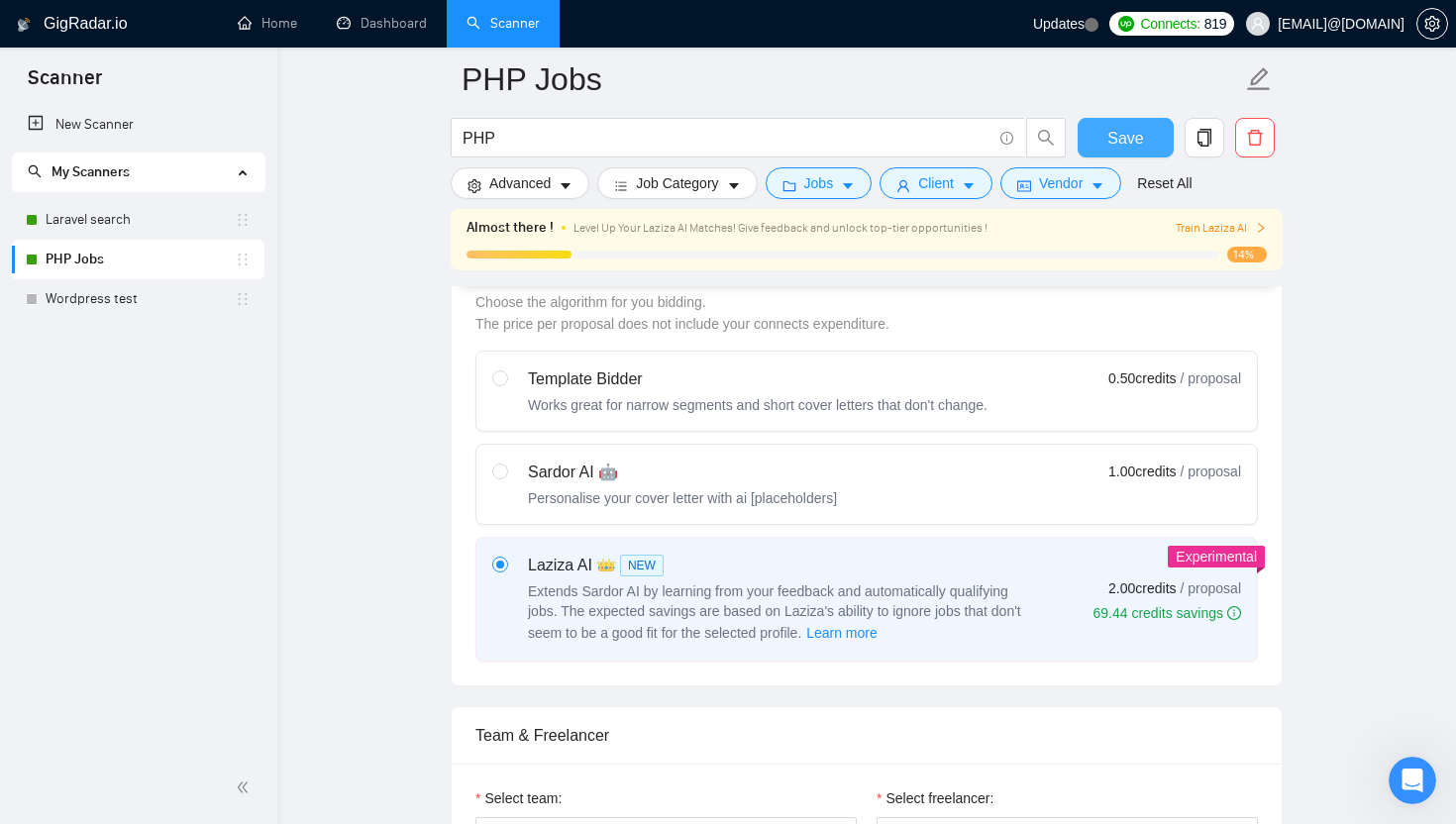 type on "[Write a personal greeting using the client's name or company name (if any is provided), in the local language of their country, using the client's time of the day!]
Hi, my name is [FIRST] and I'm a full stack dev with more than 15 years of commercial experience.
I would be happy to help you with your project and share my experience with you and your team.
One of my most recent projects that is close to yours was the custom warehouse system with custom e-commerce platform for UK sofas manufacturer. It was built from existent byt very legacy system. this is shorten demo (https://nabru.devsmonkeys.com)
Also I was leading and implementing the project, a P2P encrypted Online CRM for Accountants.
Comparing to others, I'm not afraid of challenges, always willing to improve the code, good problem-solver, focused on result.
[Identify the client's biggest business pain that provoked them to post this job, hook into it with a provocative question first, and then explain how I (freelancer) can help them solve..." 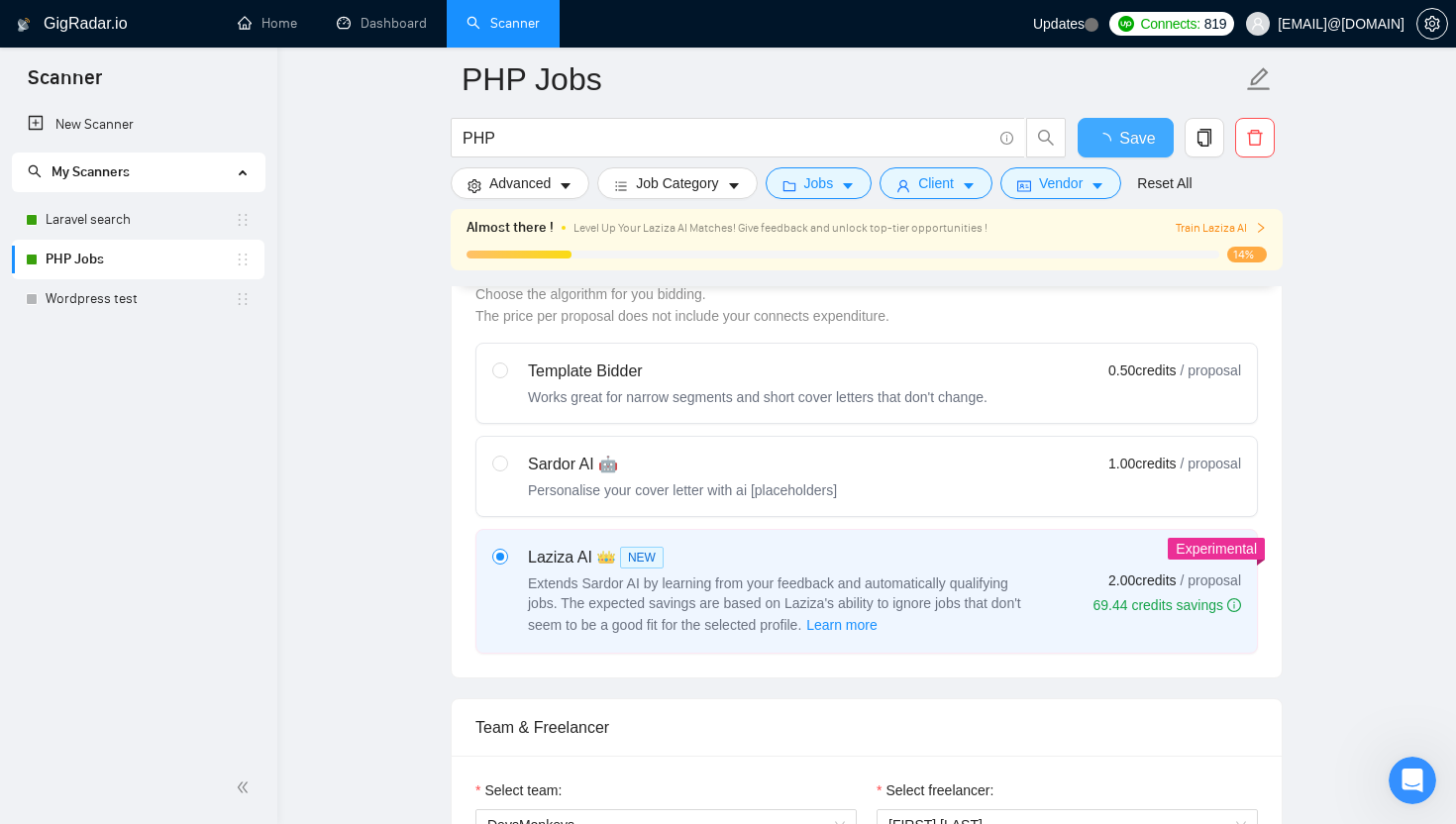 type 